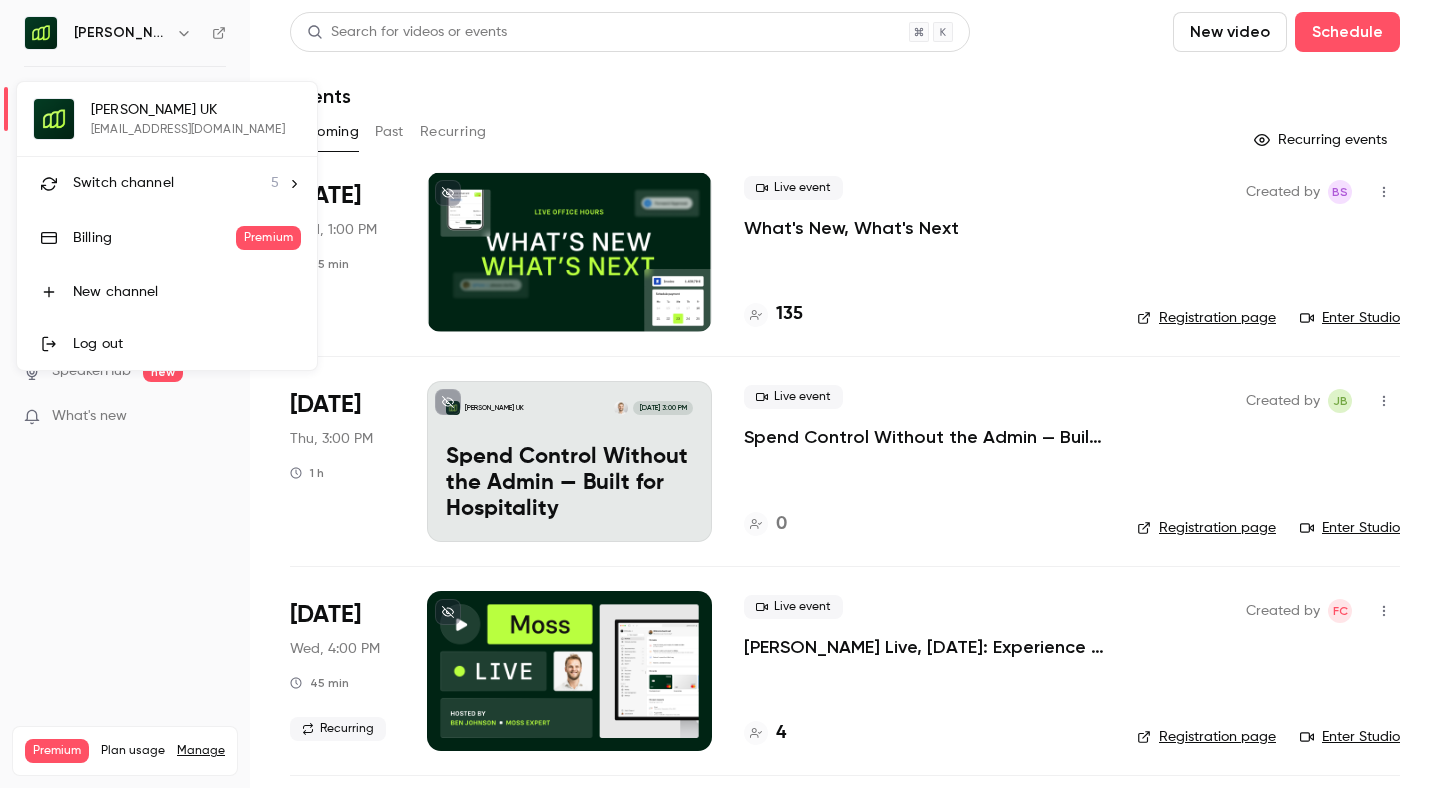 scroll, scrollTop: 0, scrollLeft: 0, axis: both 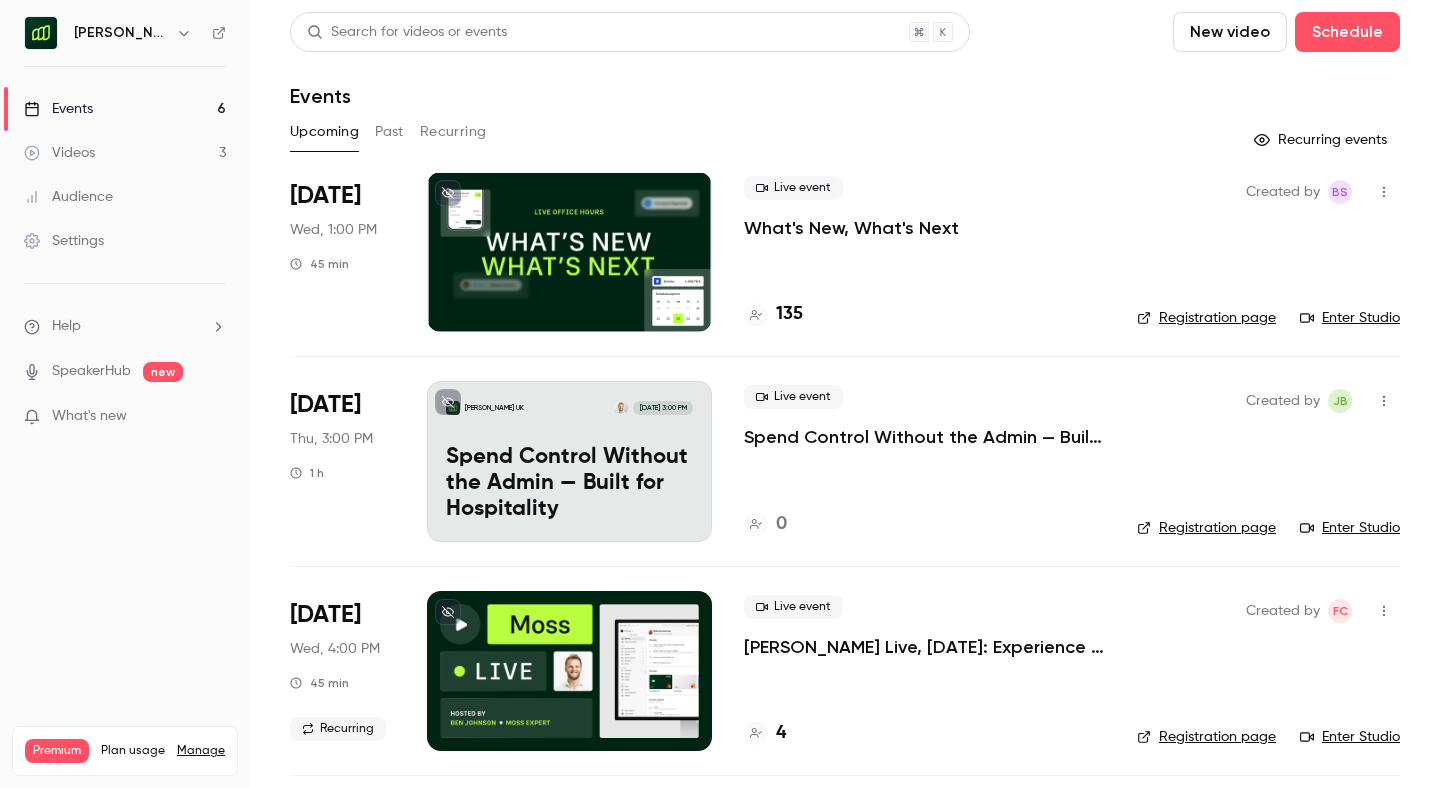 click on "Spend Control Without the Admin — Built for Hospitality" at bounding box center (924, 437) 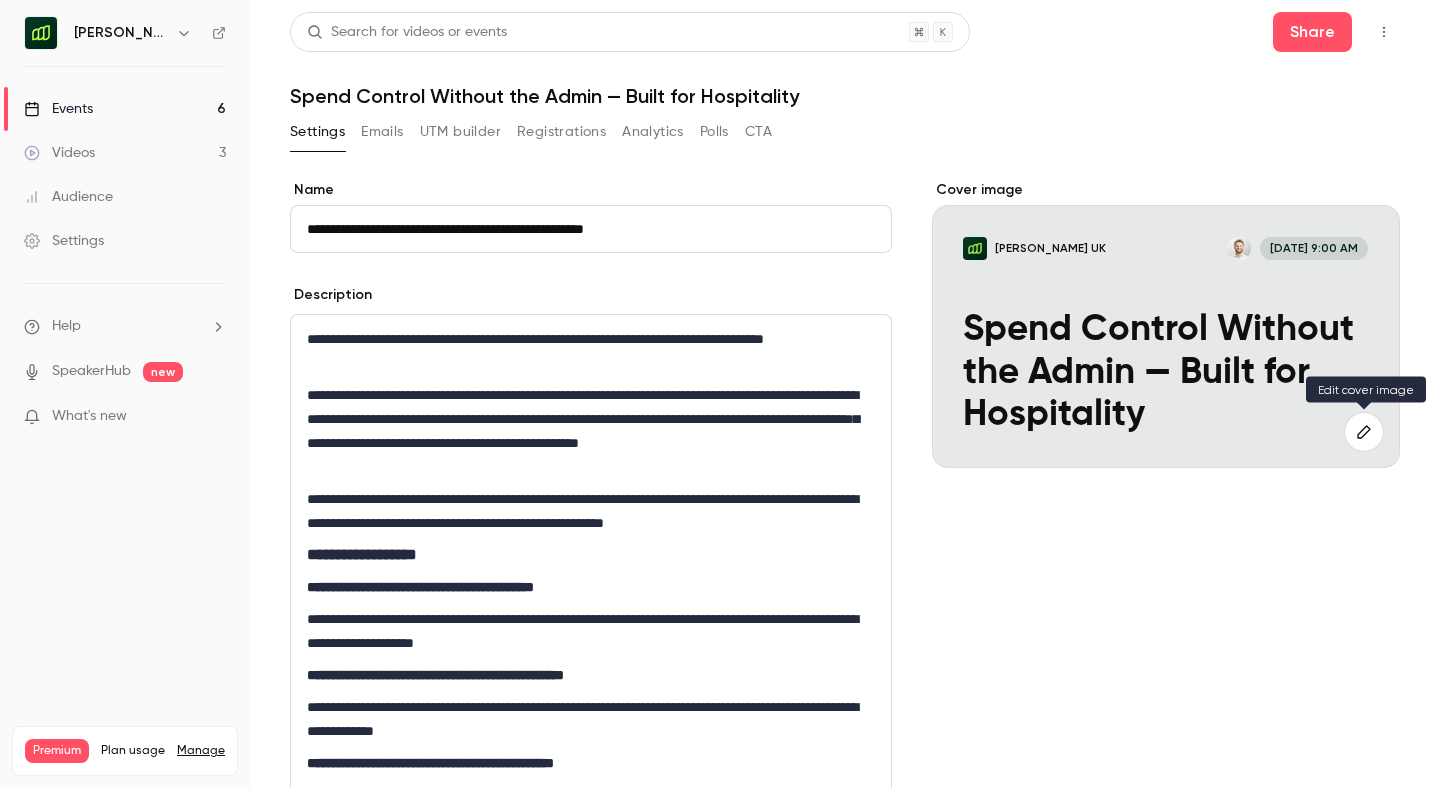 click 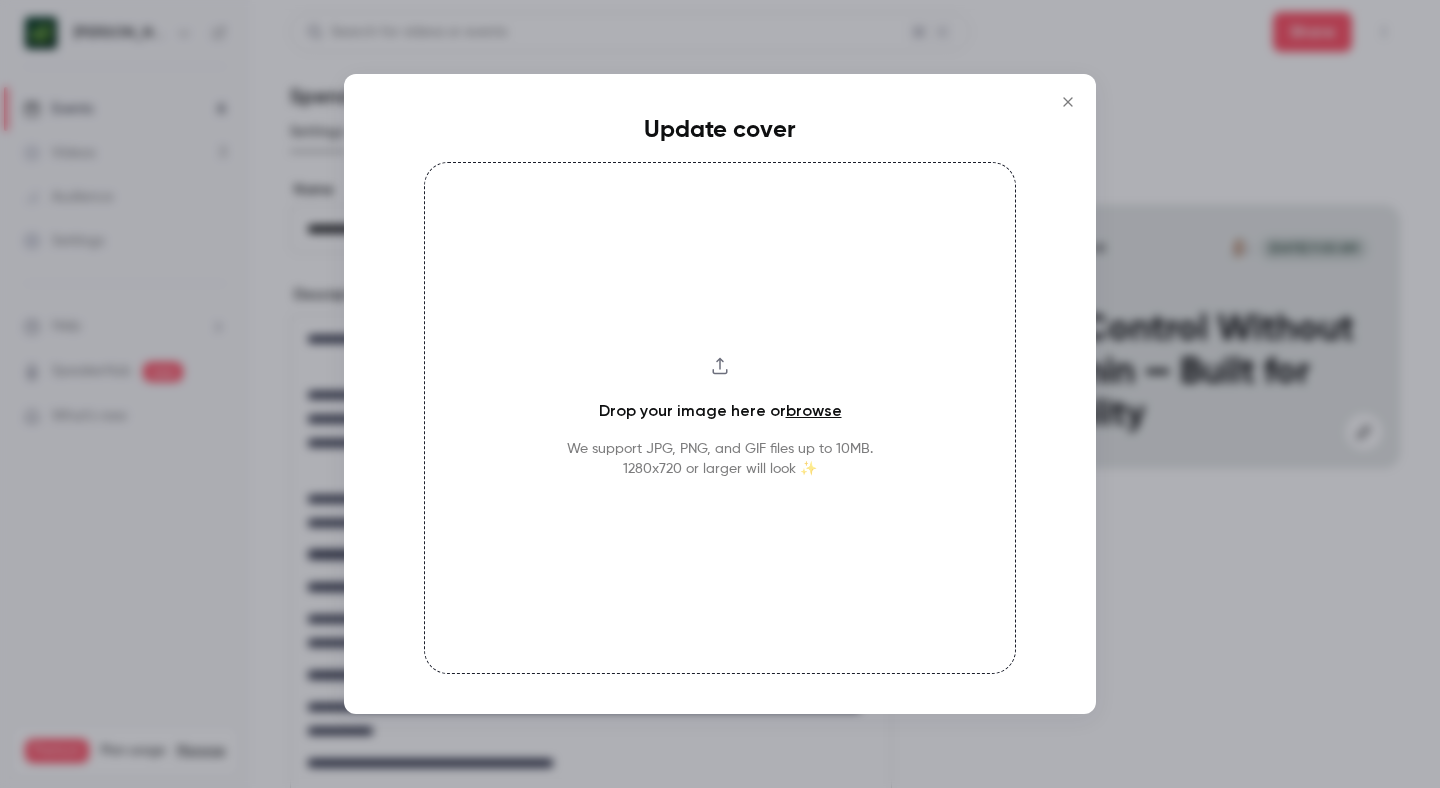 click on "Drop your image here or  browse We support JPG, PNG, and GIF files up to 10MB.
1280x720 or larger will look ✨" at bounding box center [720, 418] 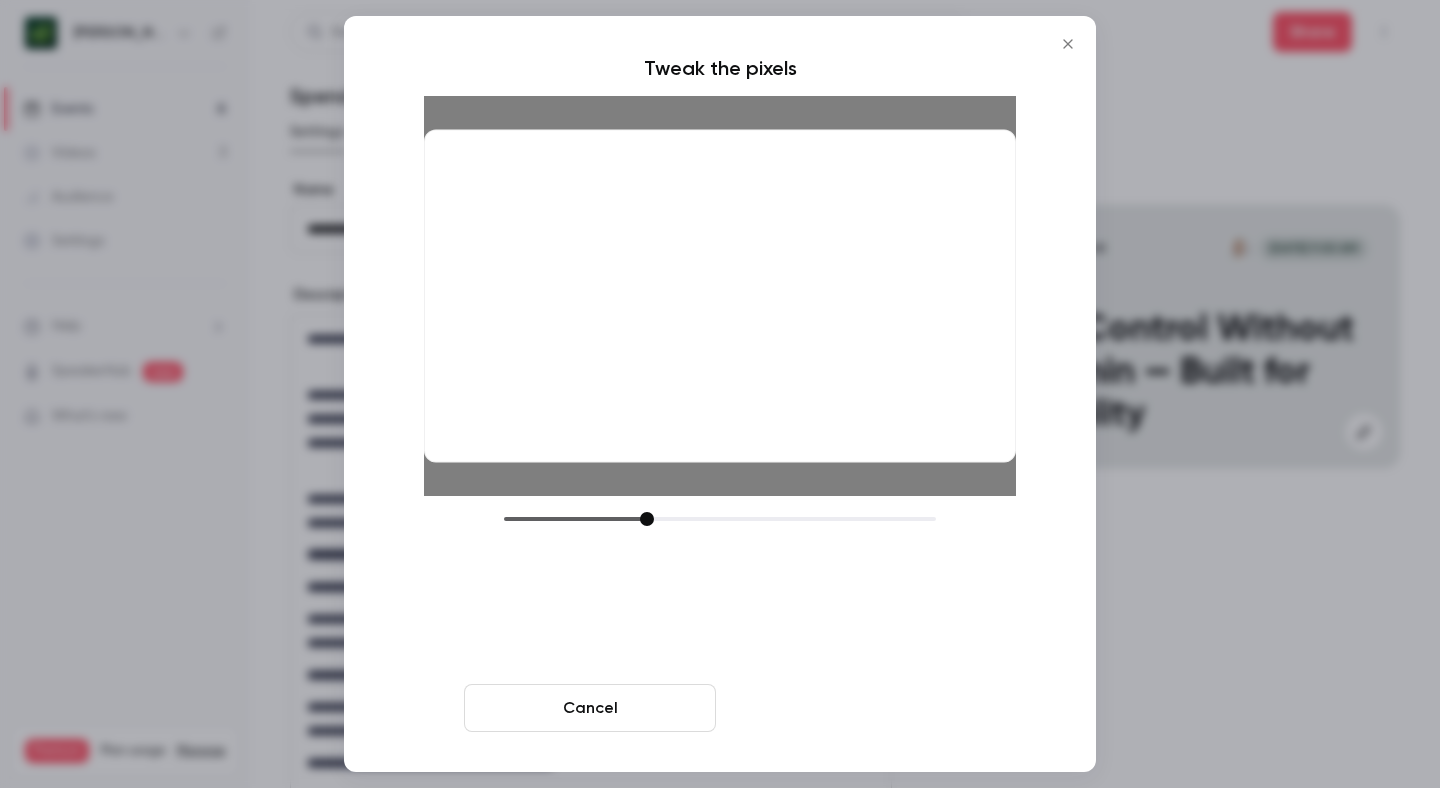 click on "Crop and save" at bounding box center [850, 708] 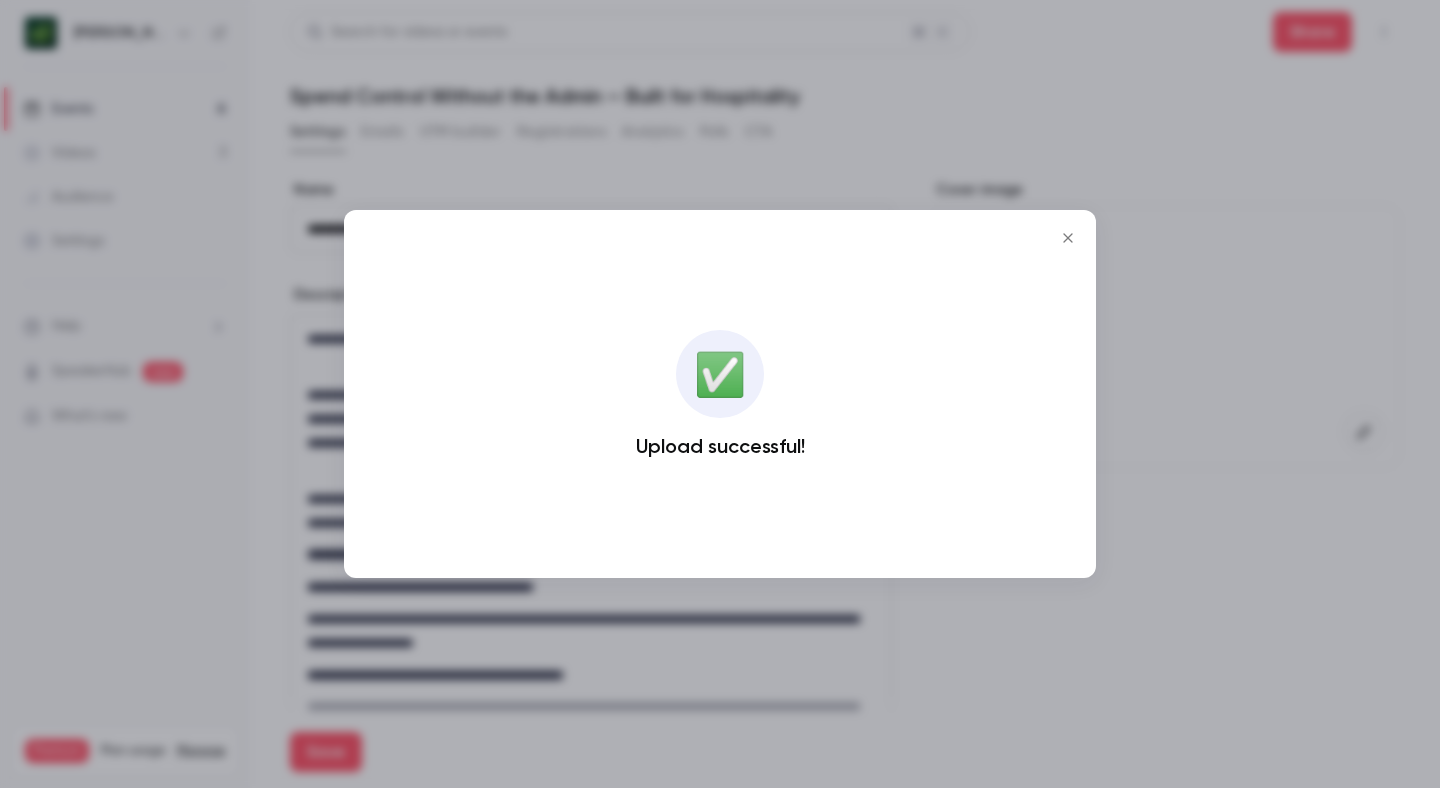 click 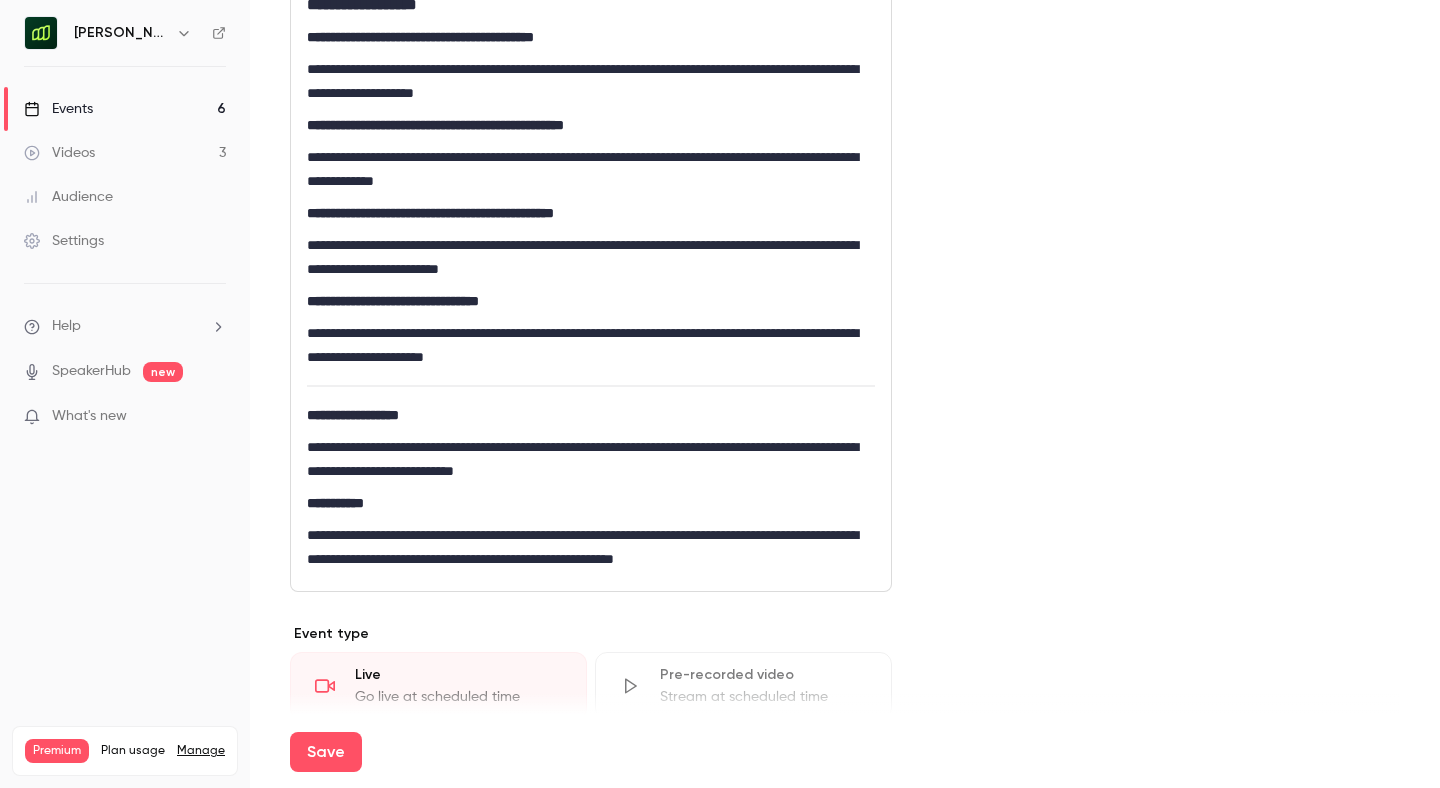 scroll, scrollTop: 559, scrollLeft: 0, axis: vertical 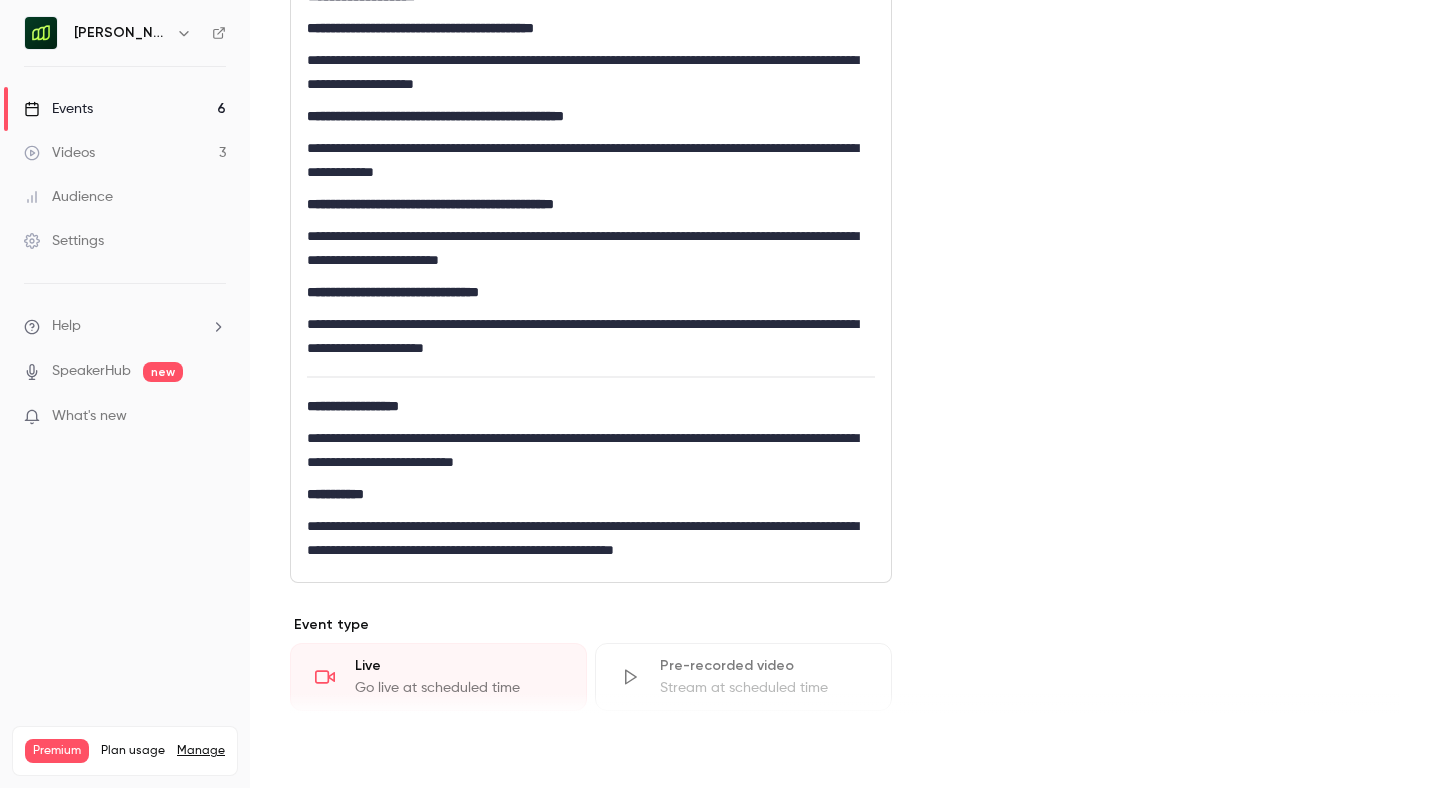 click on "Save" at bounding box center (326, 752) 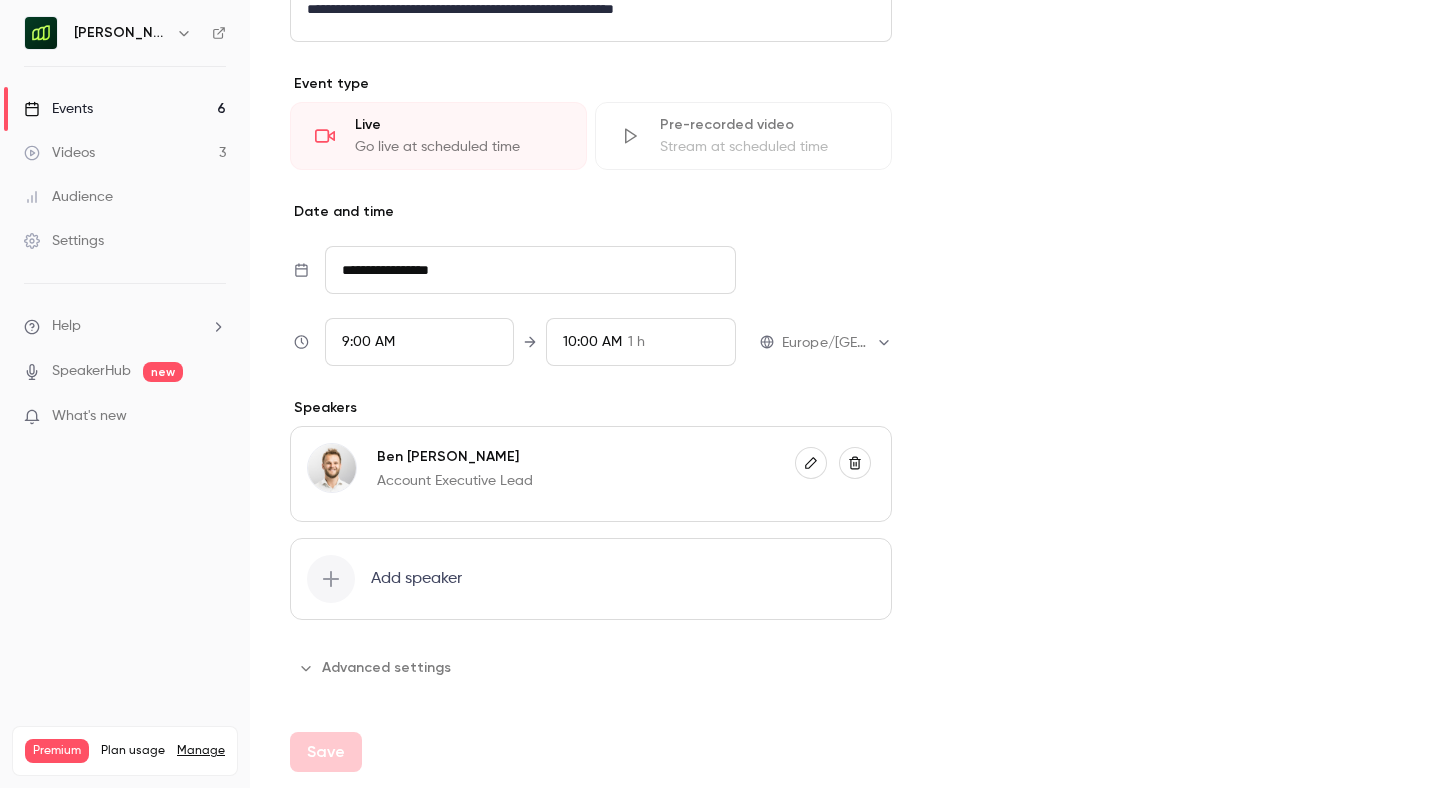 scroll, scrollTop: 0, scrollLeft: 0, axis: both 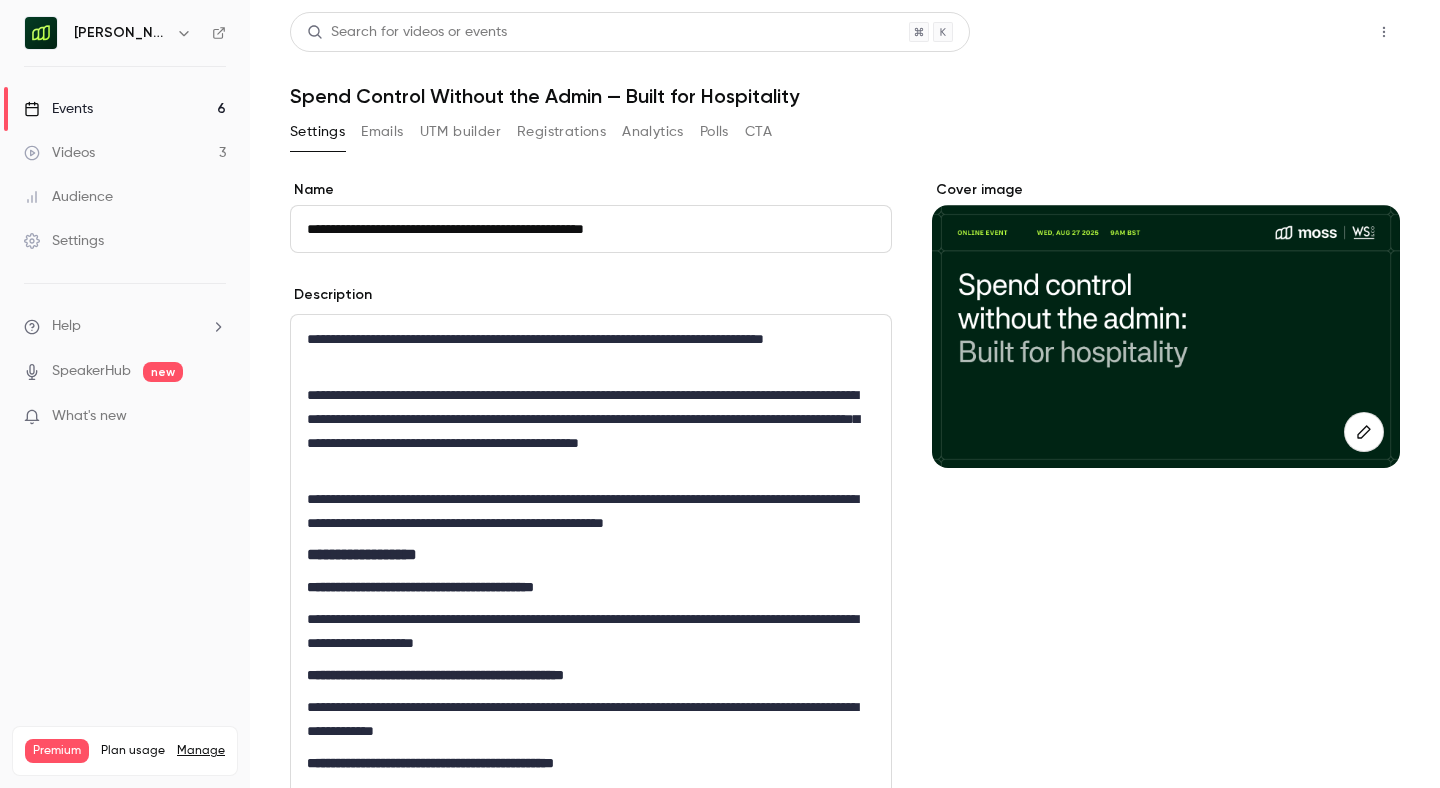 click on "Share" at bounding box center (1312, 32) 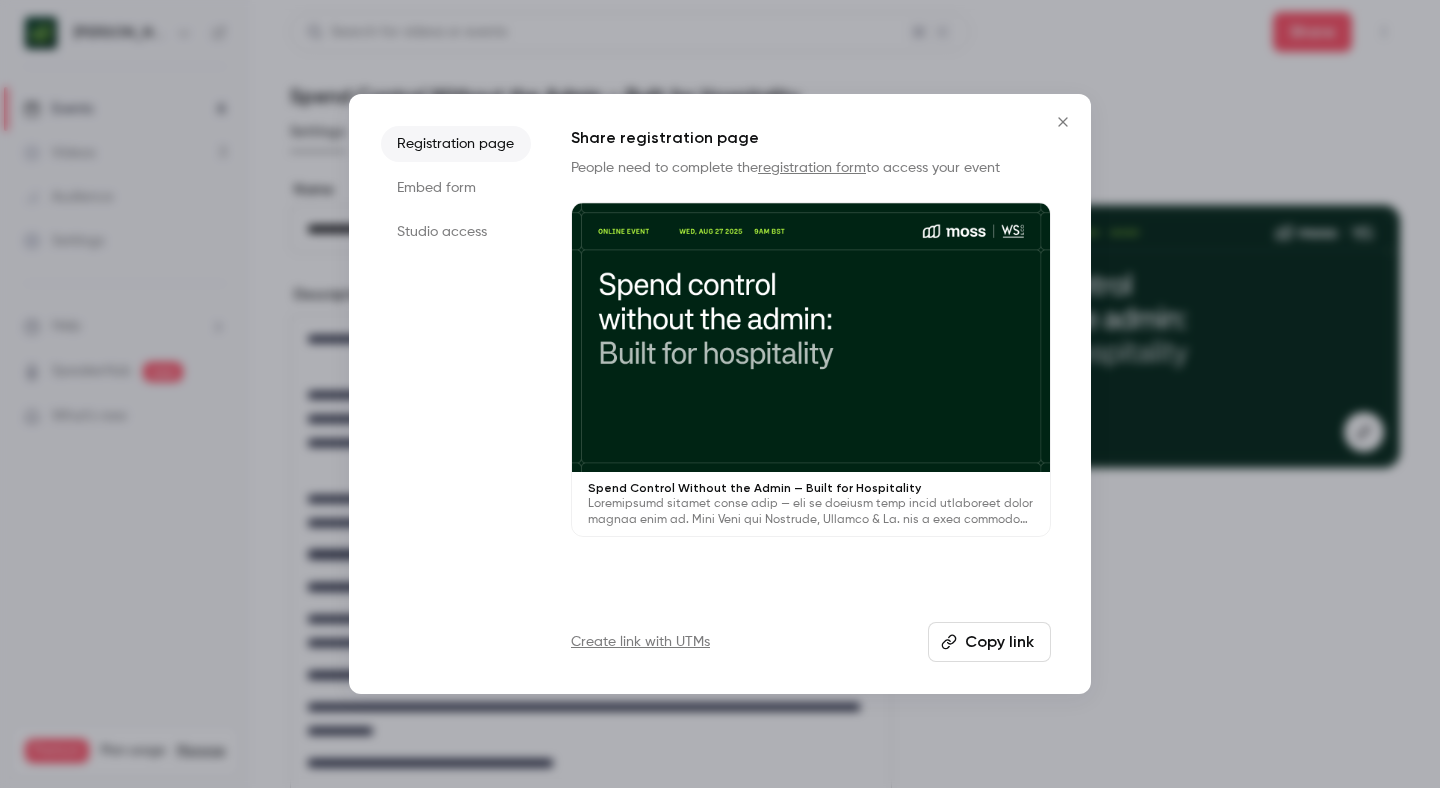 click on "Copy link" at bounding box center [989, 642] 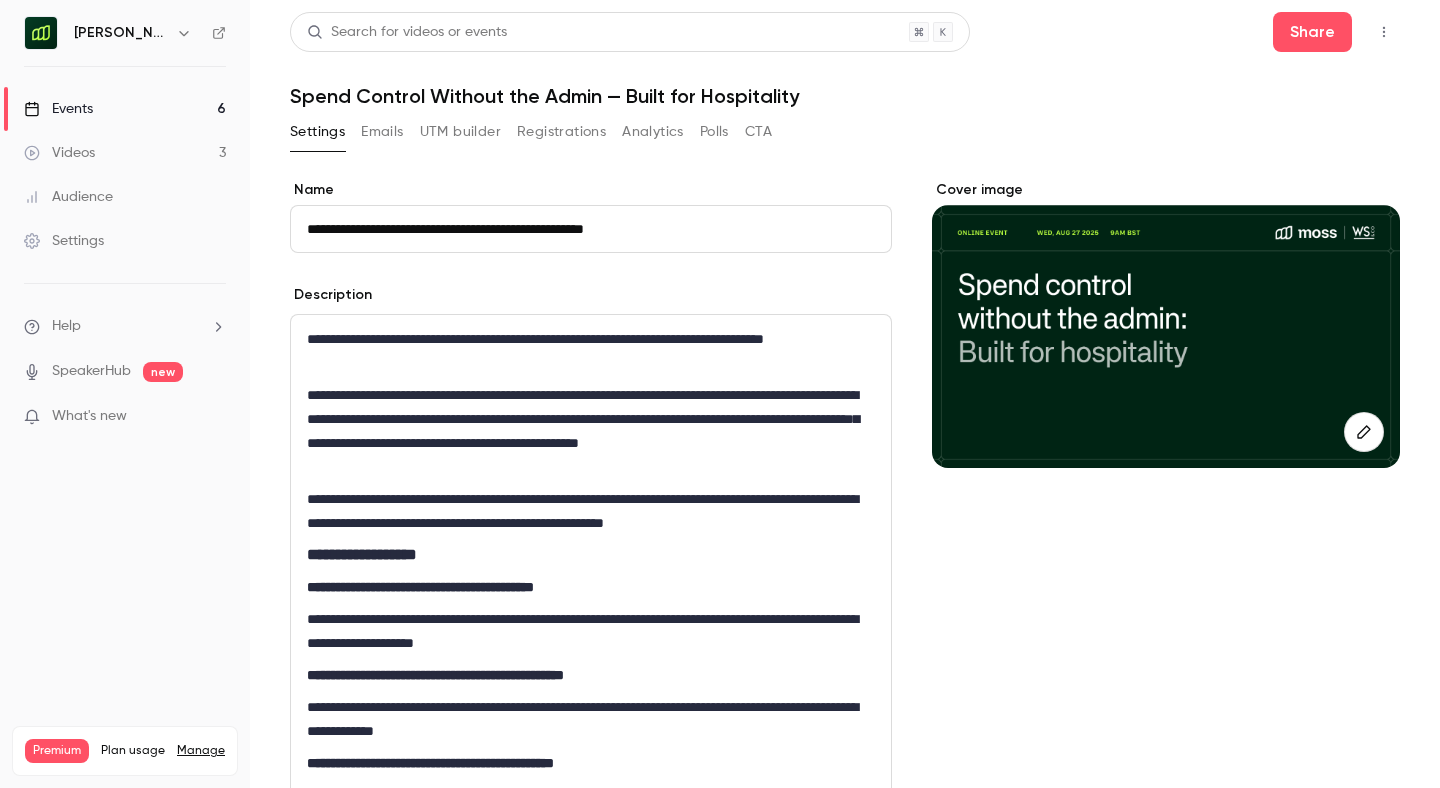 click on "**********" at bounding box center [591, 229] 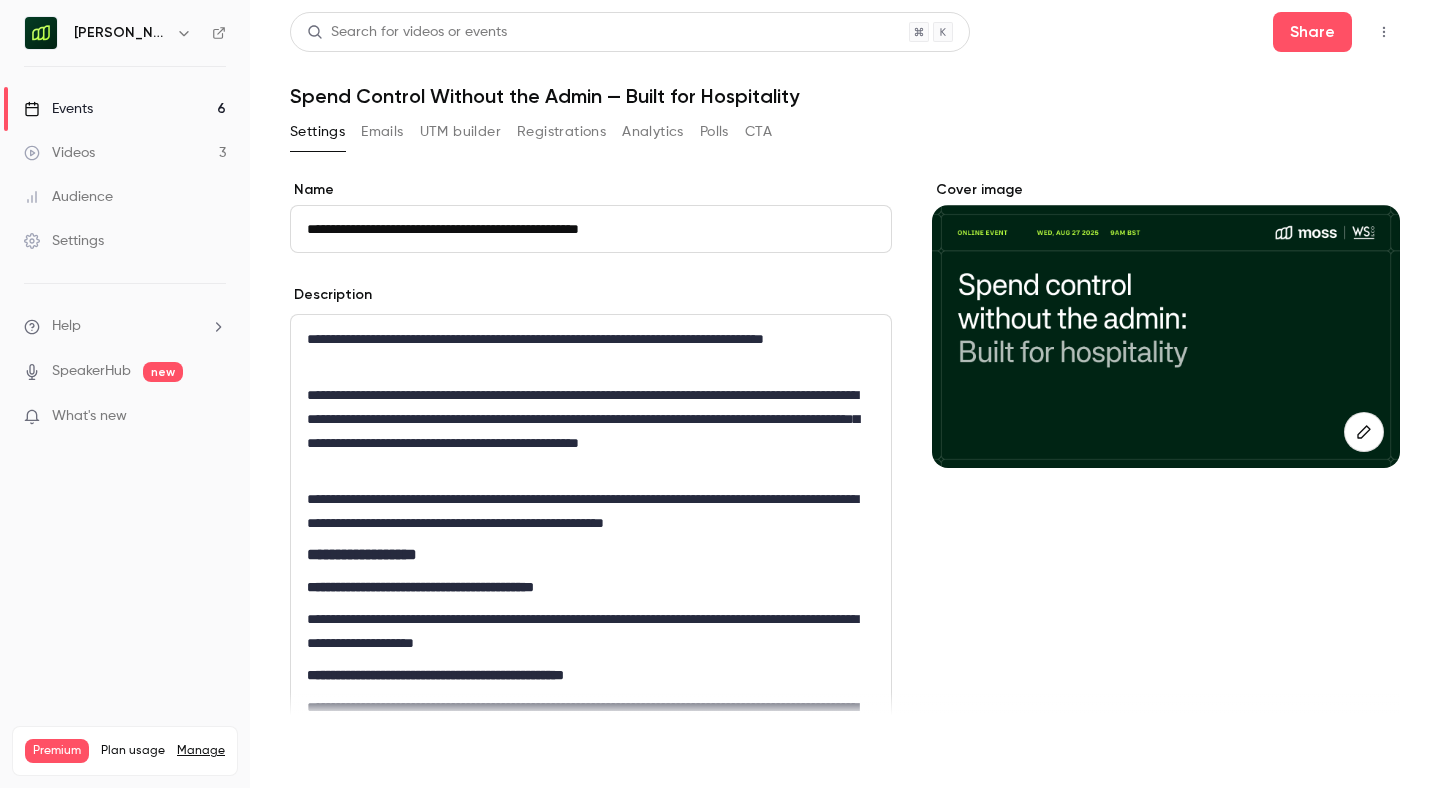 click on "Save" at bounding box center (326, 752) 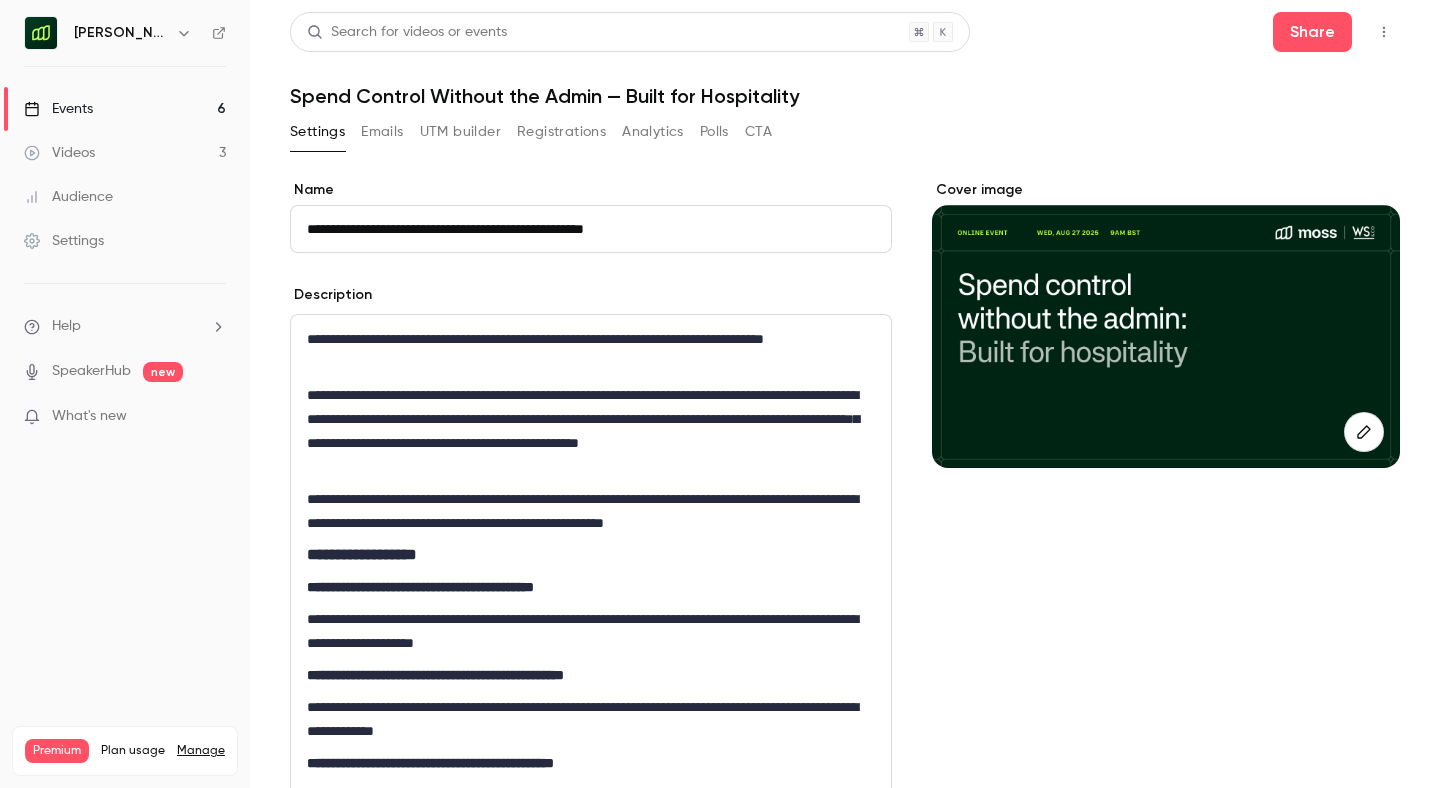 type on "**********" 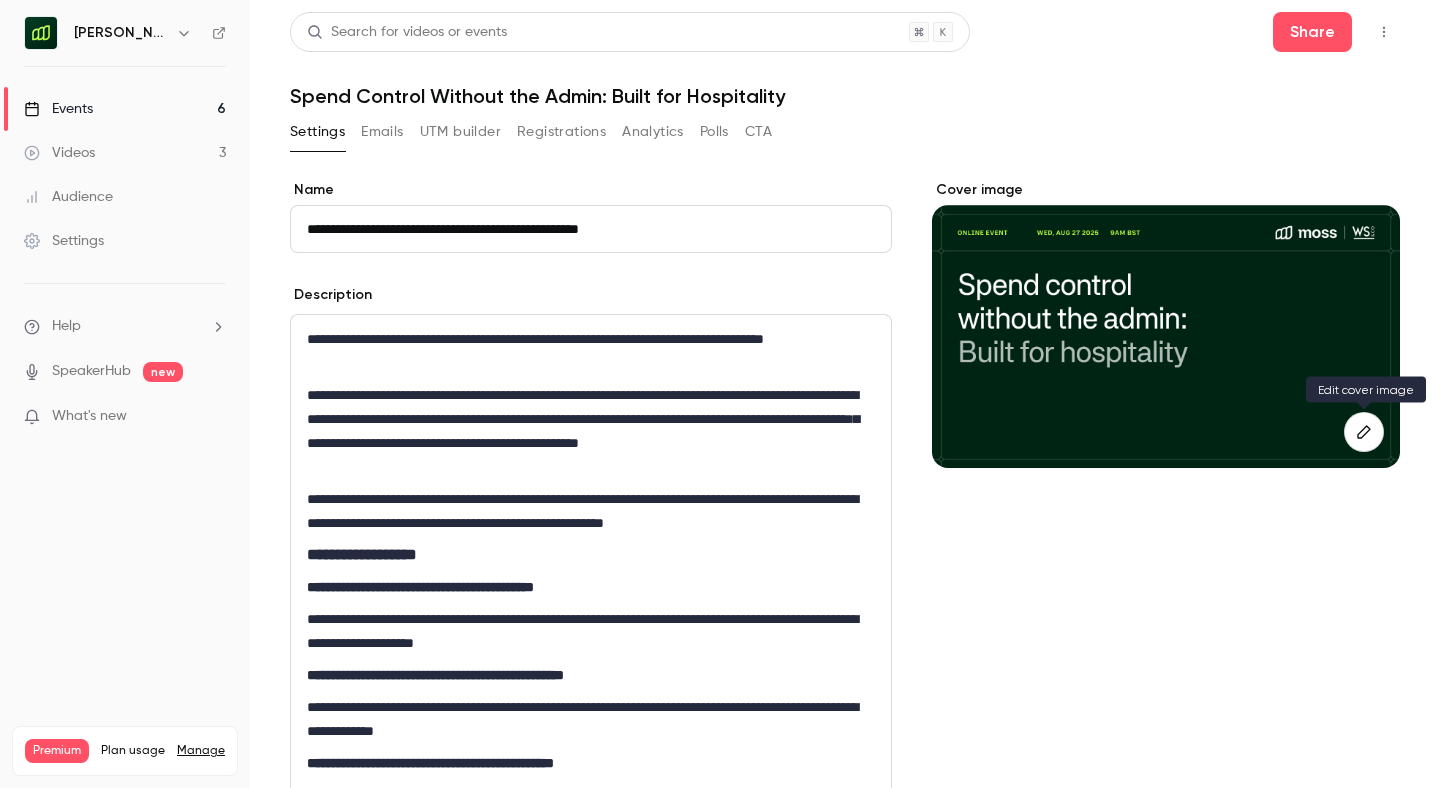 click at bounding box center (1364, 432) 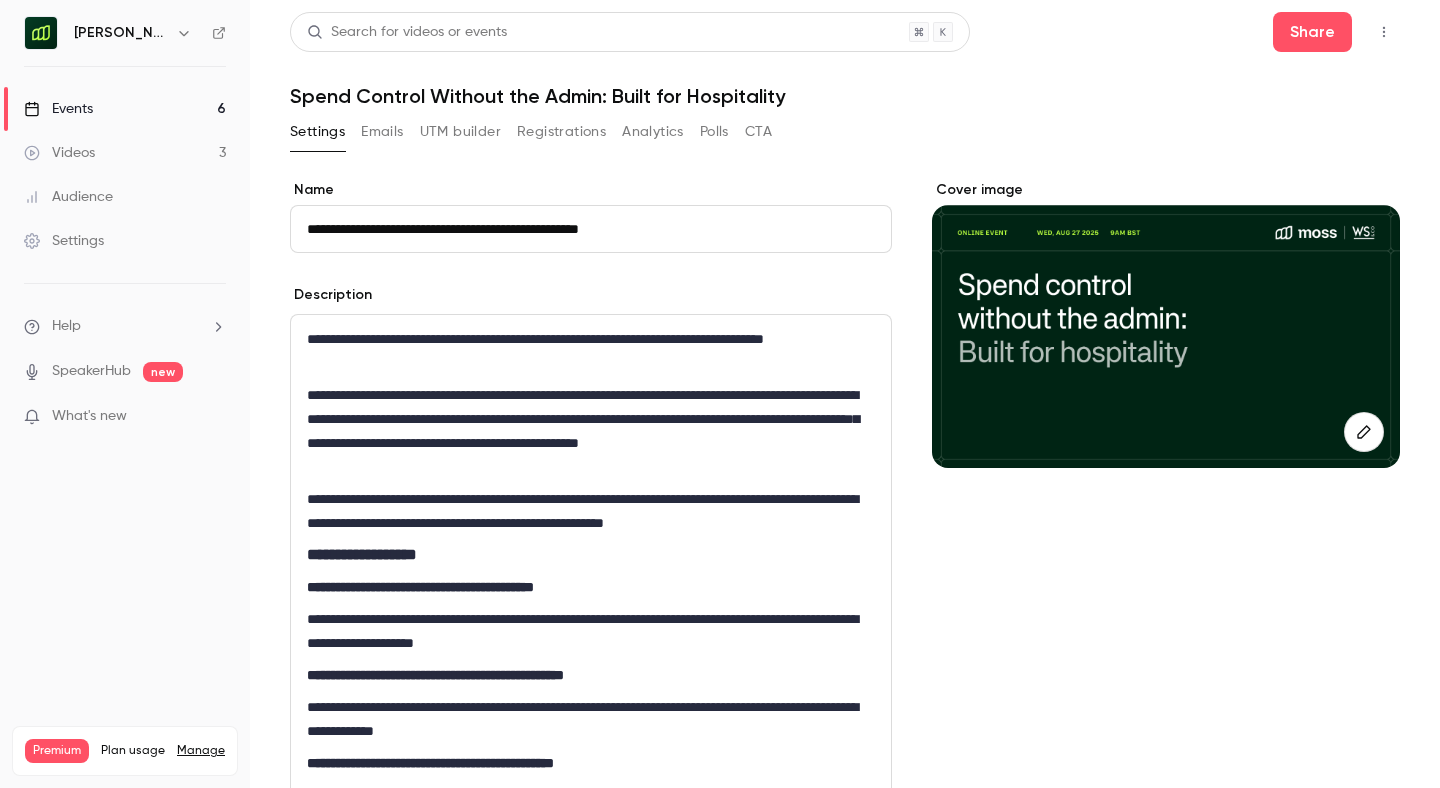 click 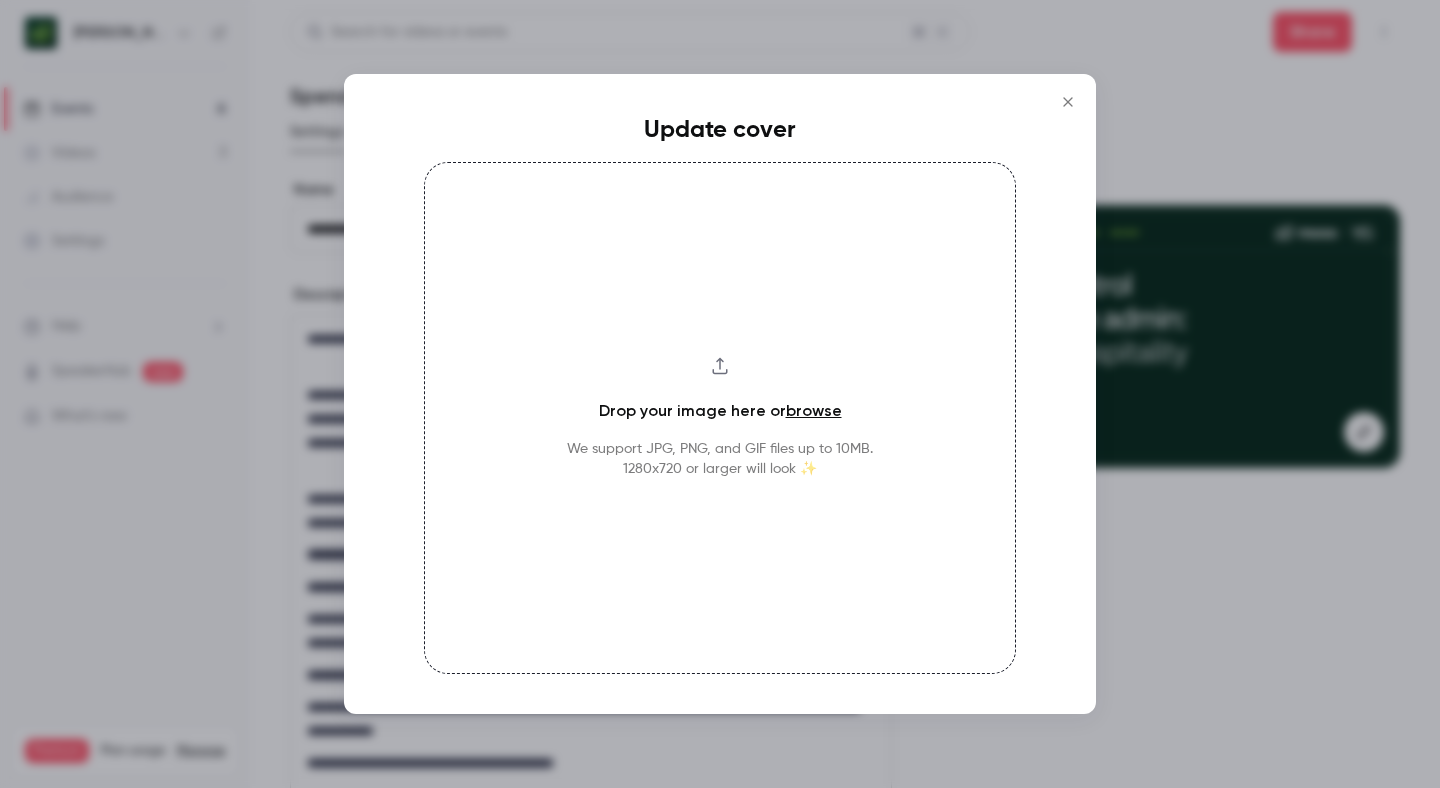 click on "Drop your image here or  browse We support JPG, PNG, and GIF files up to 10MB.
1280x720 or larger will look ✨" at bounding box center [720, 418] 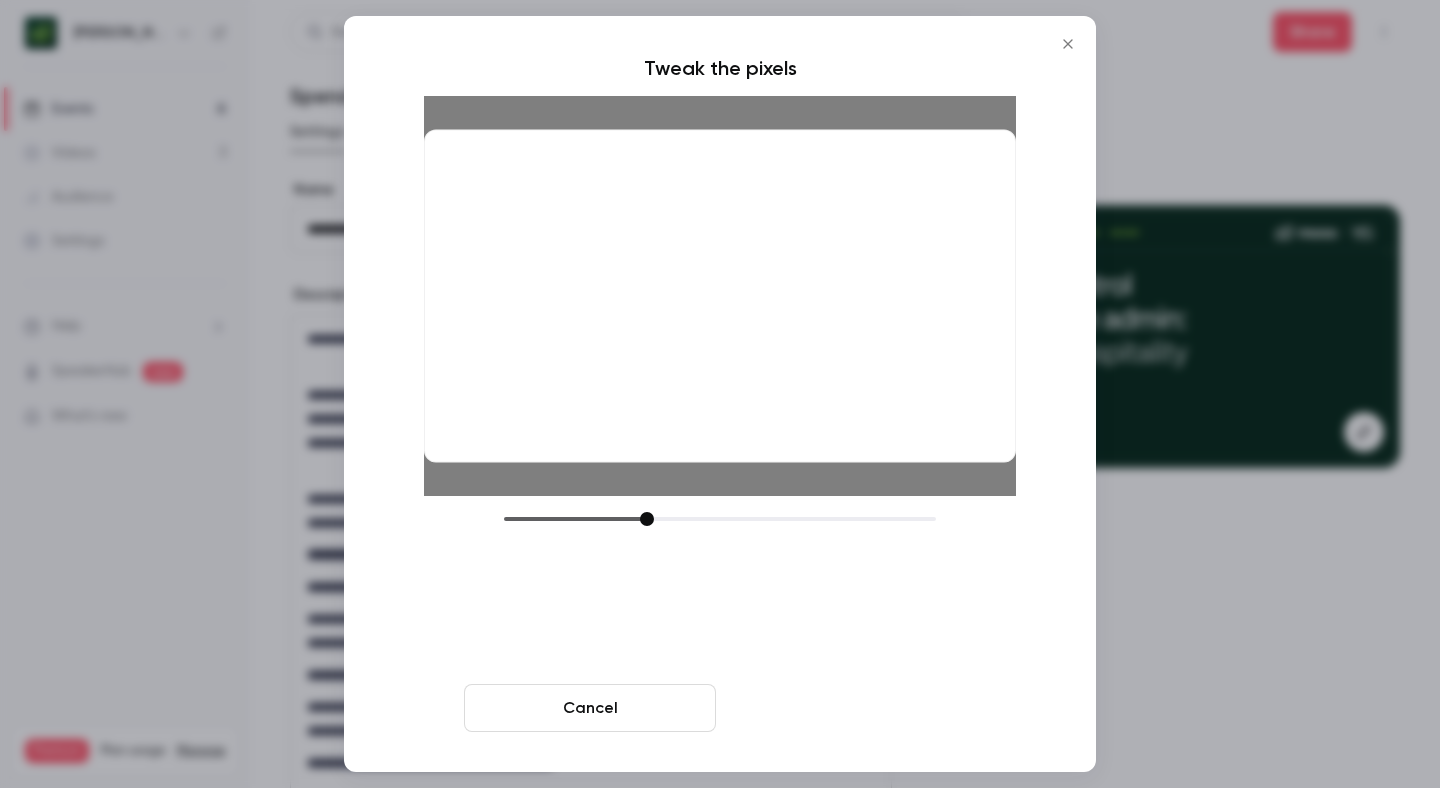 click on "Crop and save" at bounding box center (850, 708) 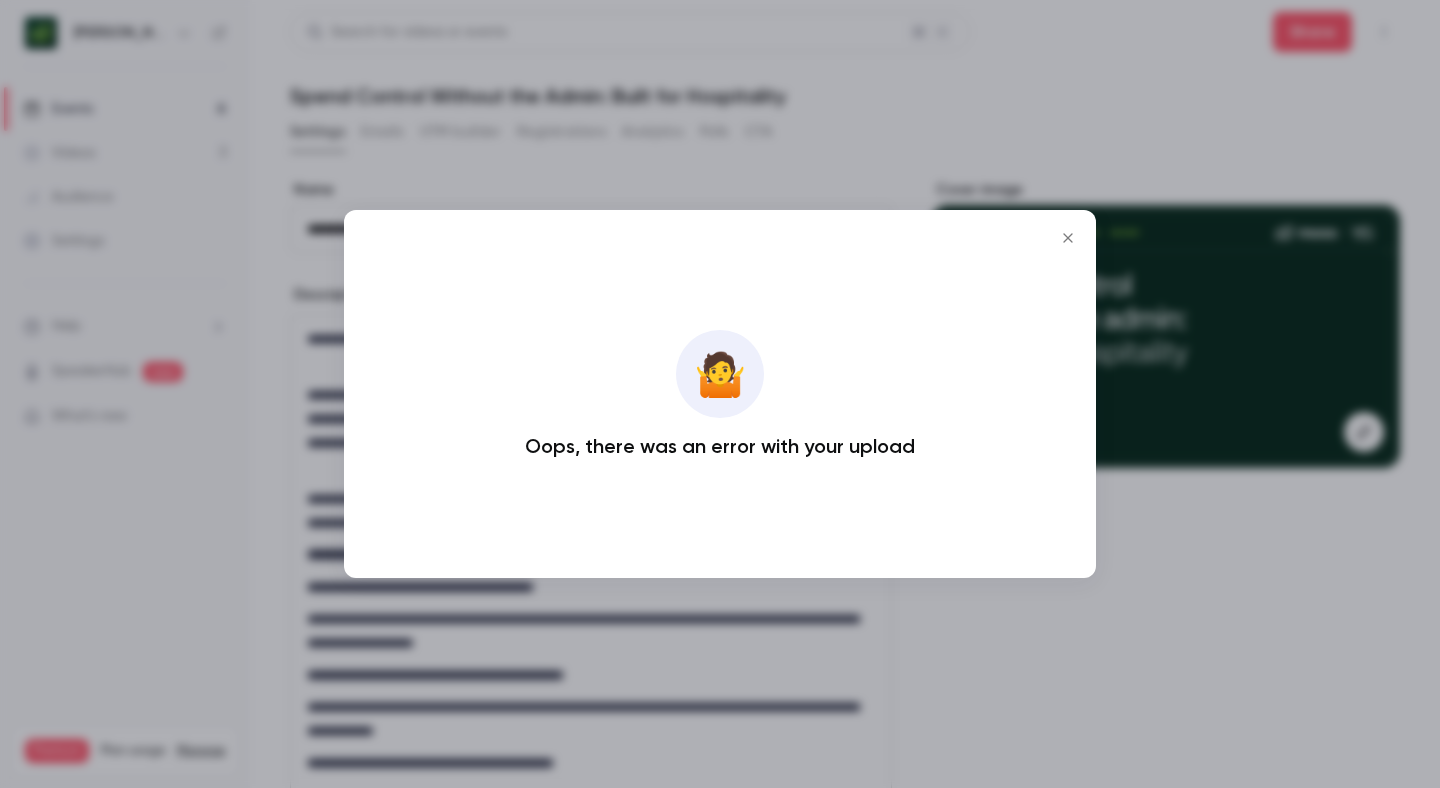 click 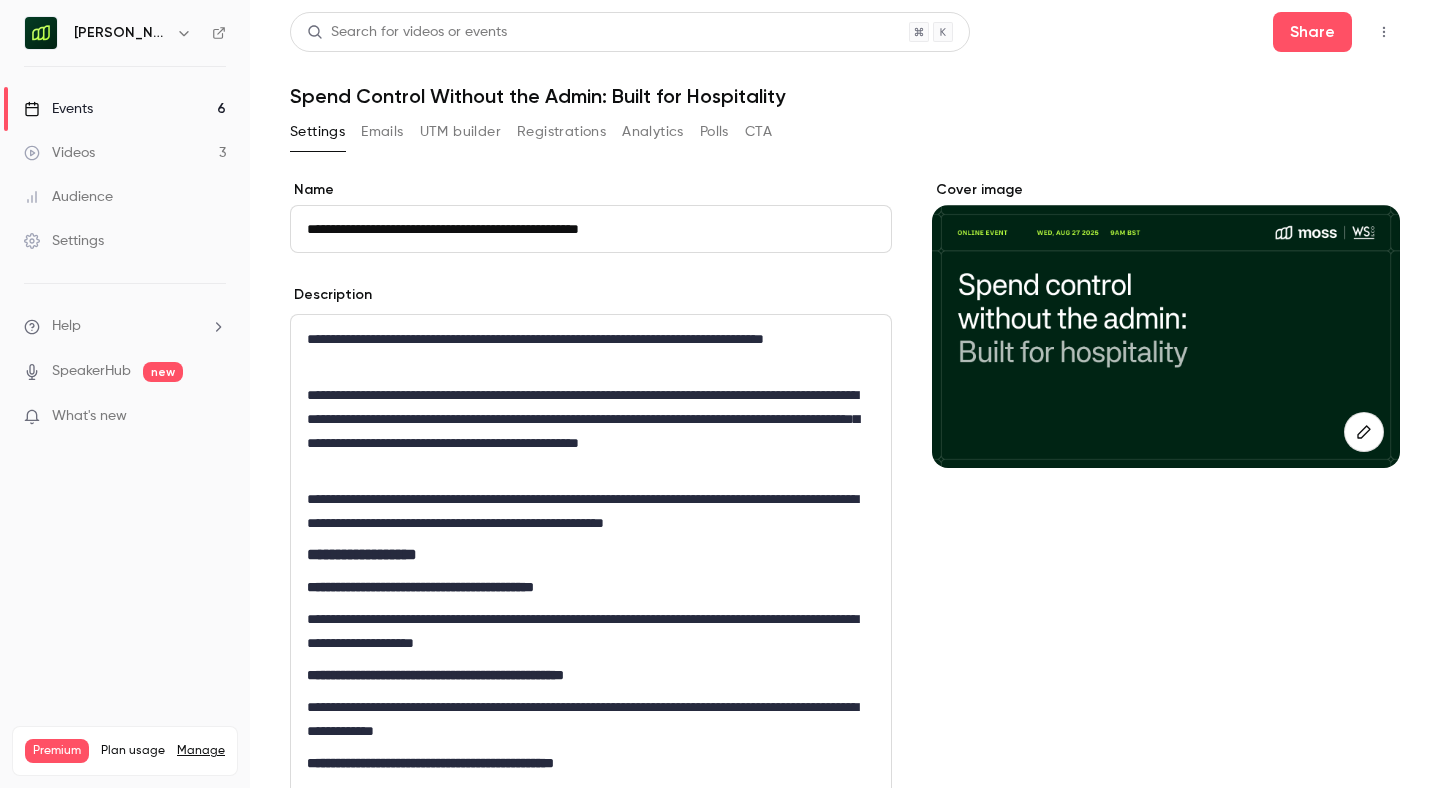 click at bounding box center (1364, 432) 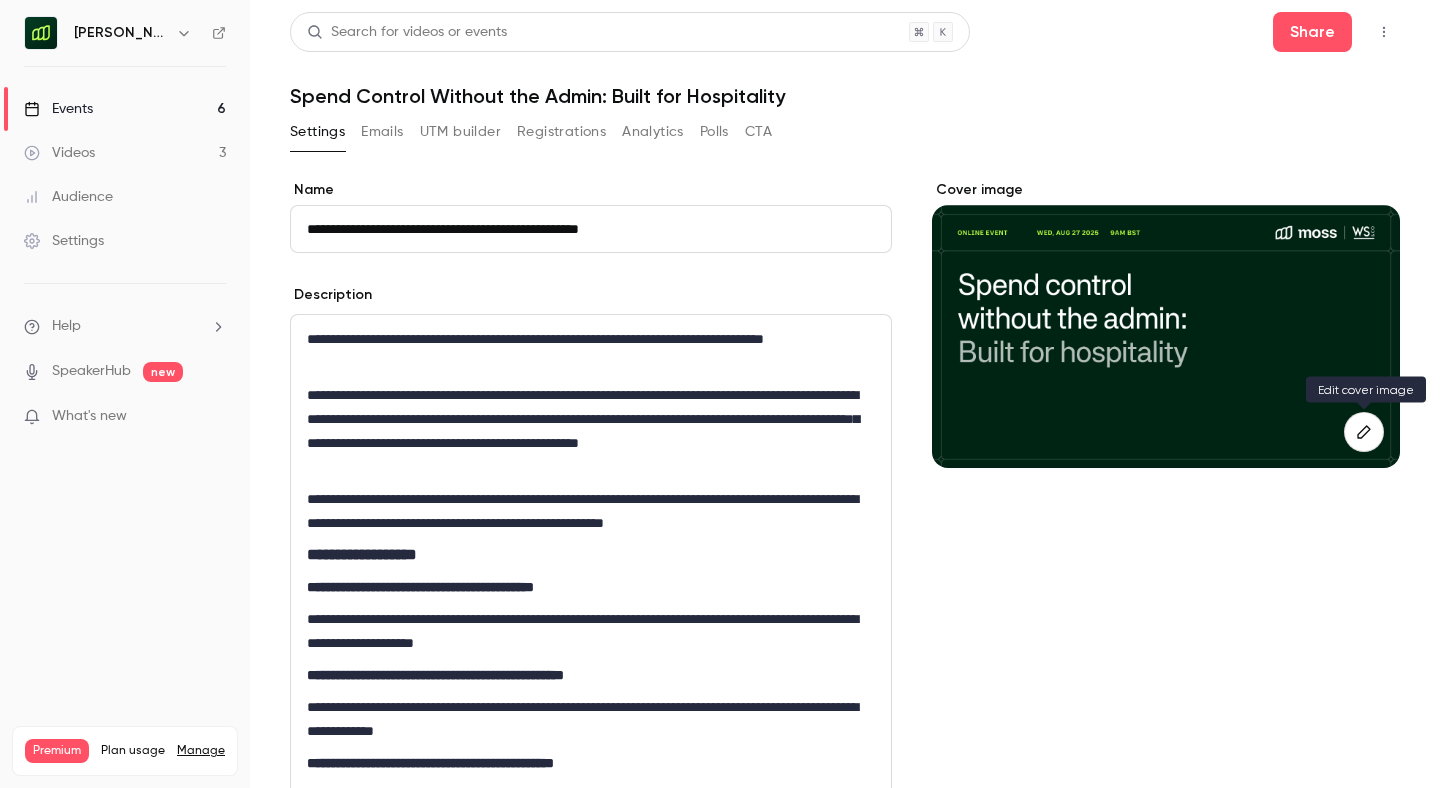 click 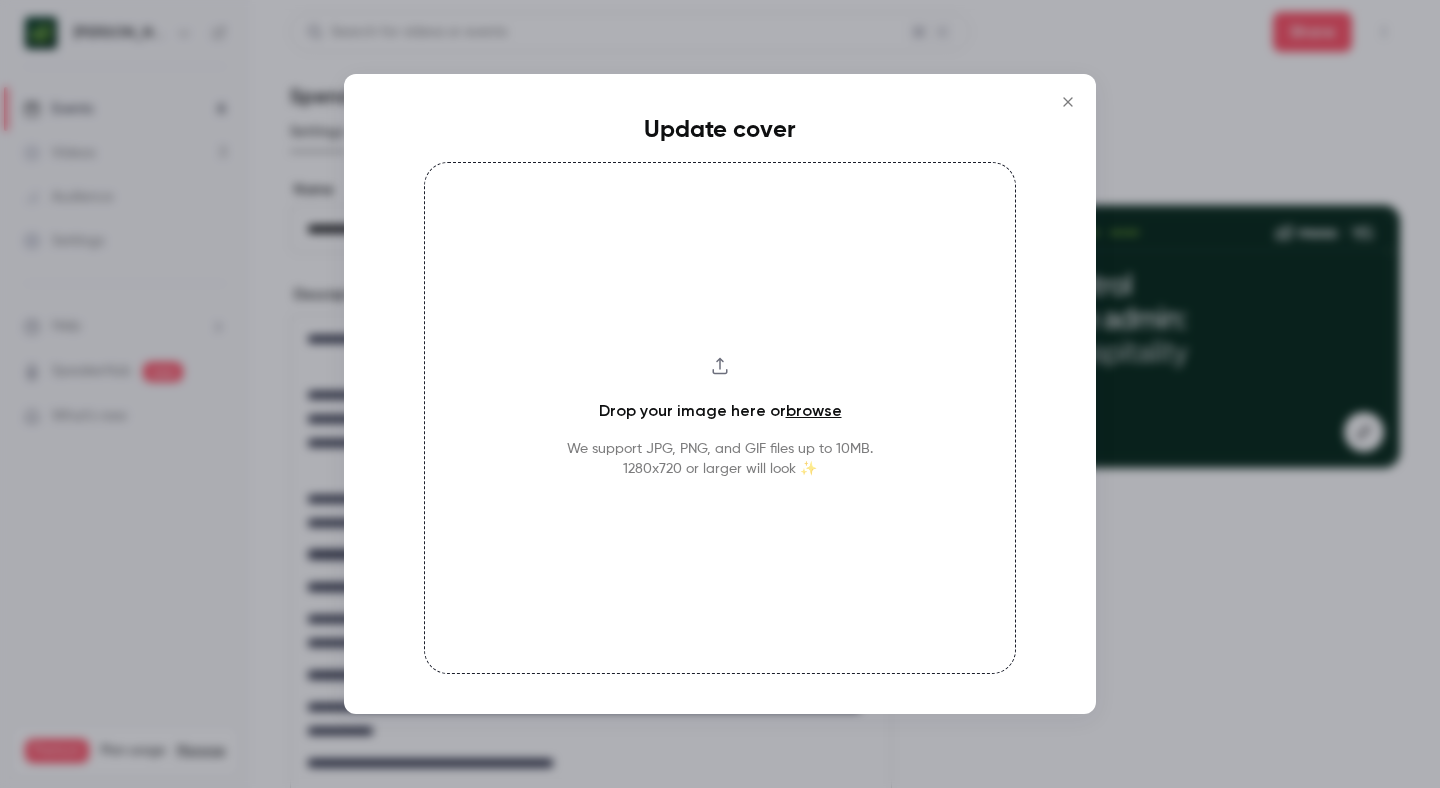 click on "Drop your image here or  browse" at bounding box center [720, 411] 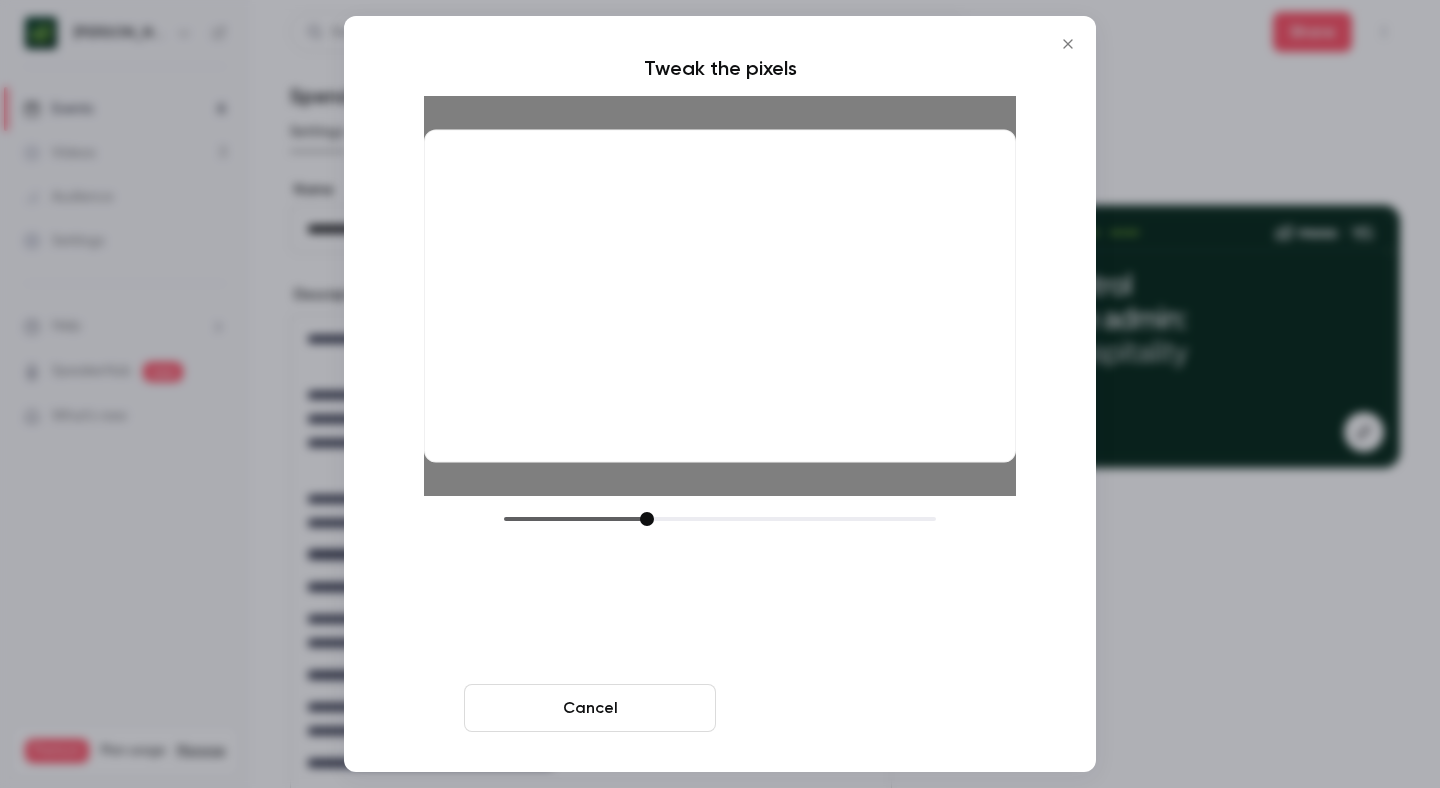 click on "Crop and save" at bounding box center (850, 708) 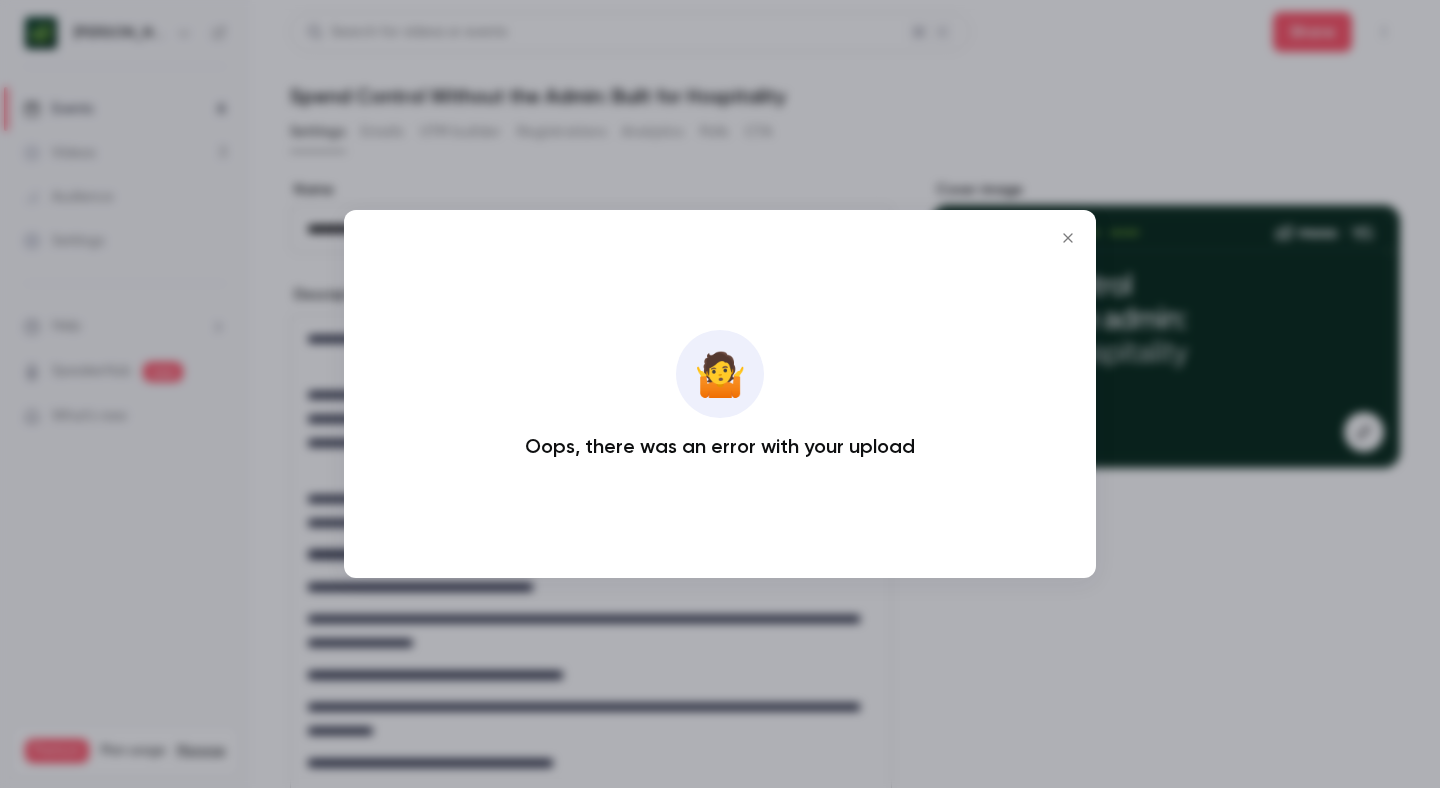 click 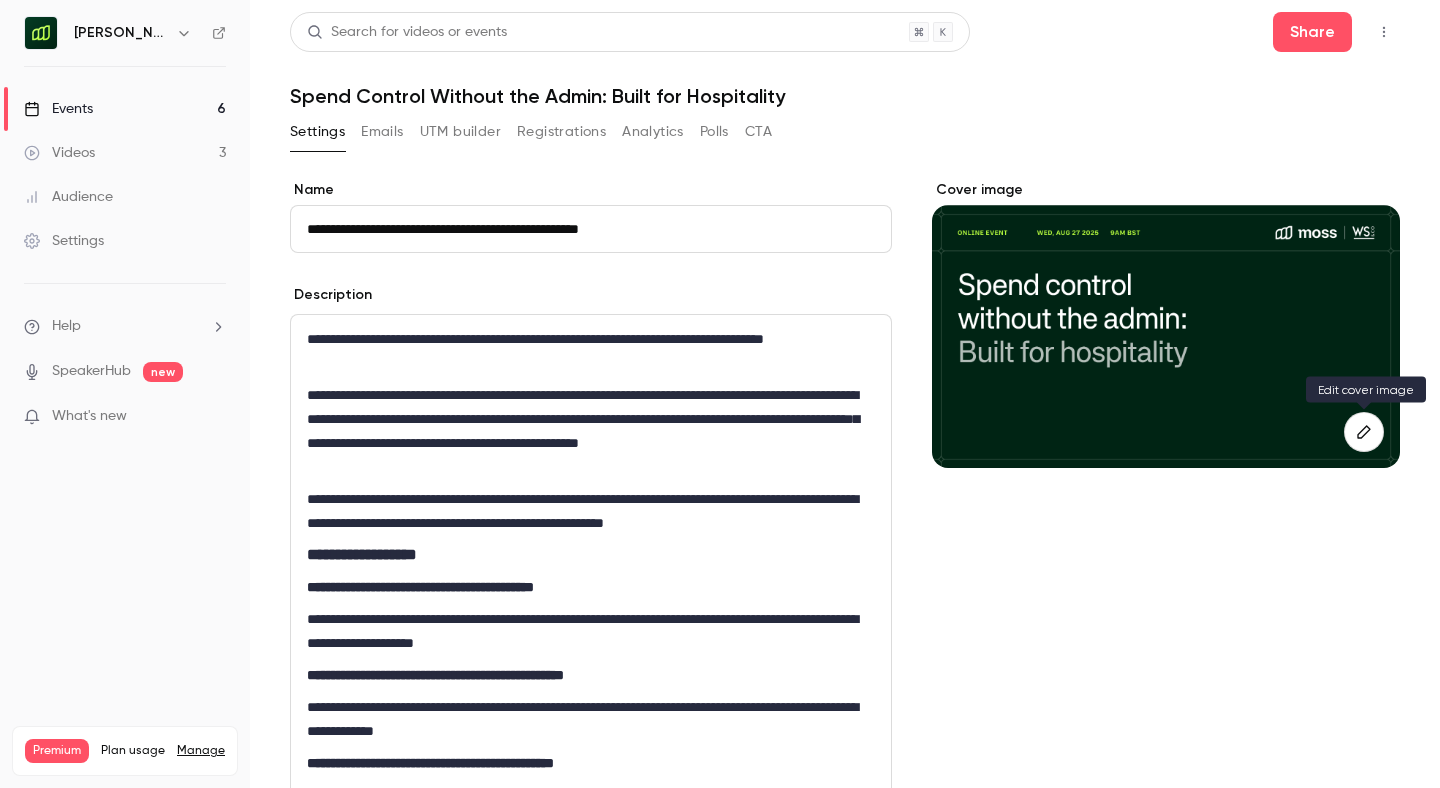 click at bounding box center [1364, 432] 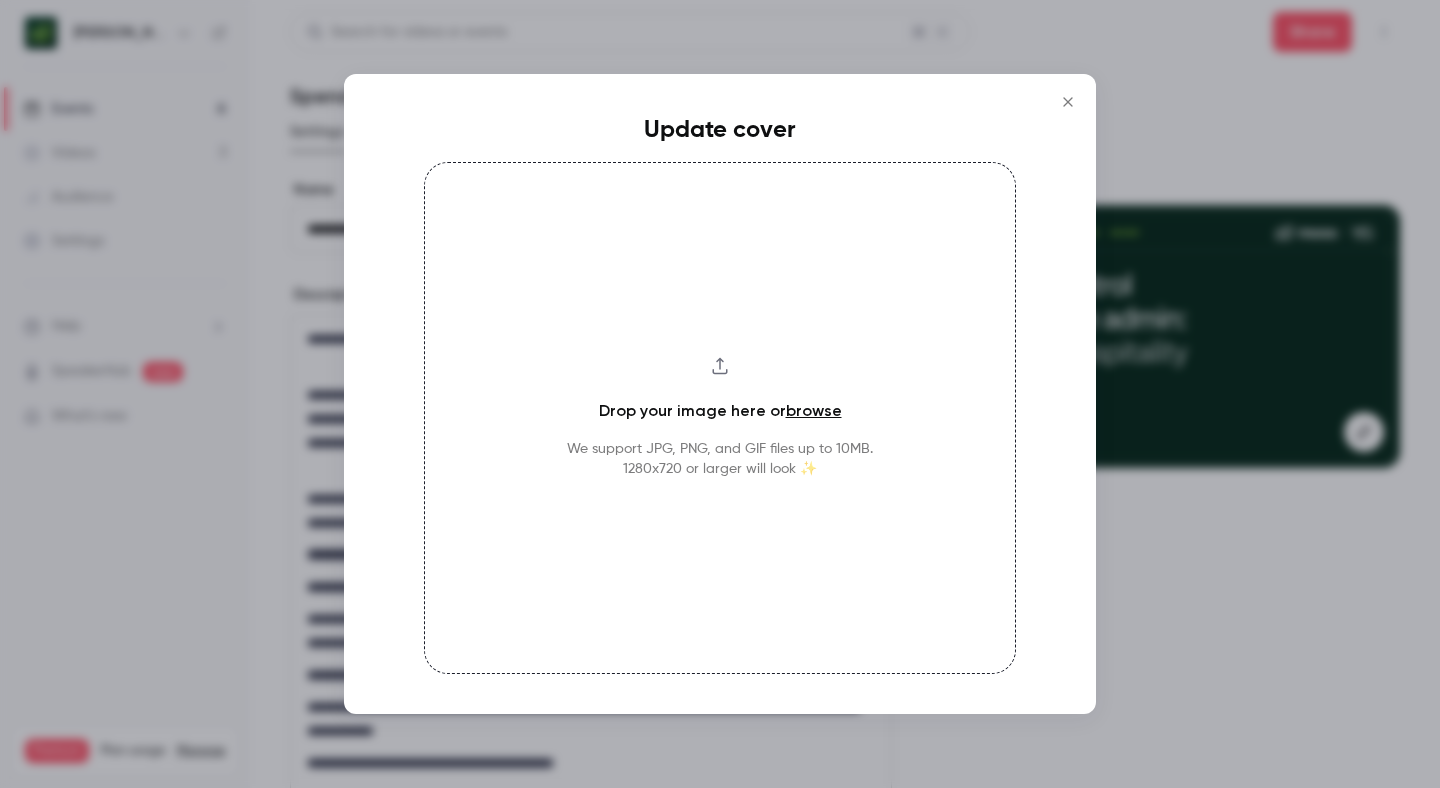 click on "browse" at bounding box center (814, 410) 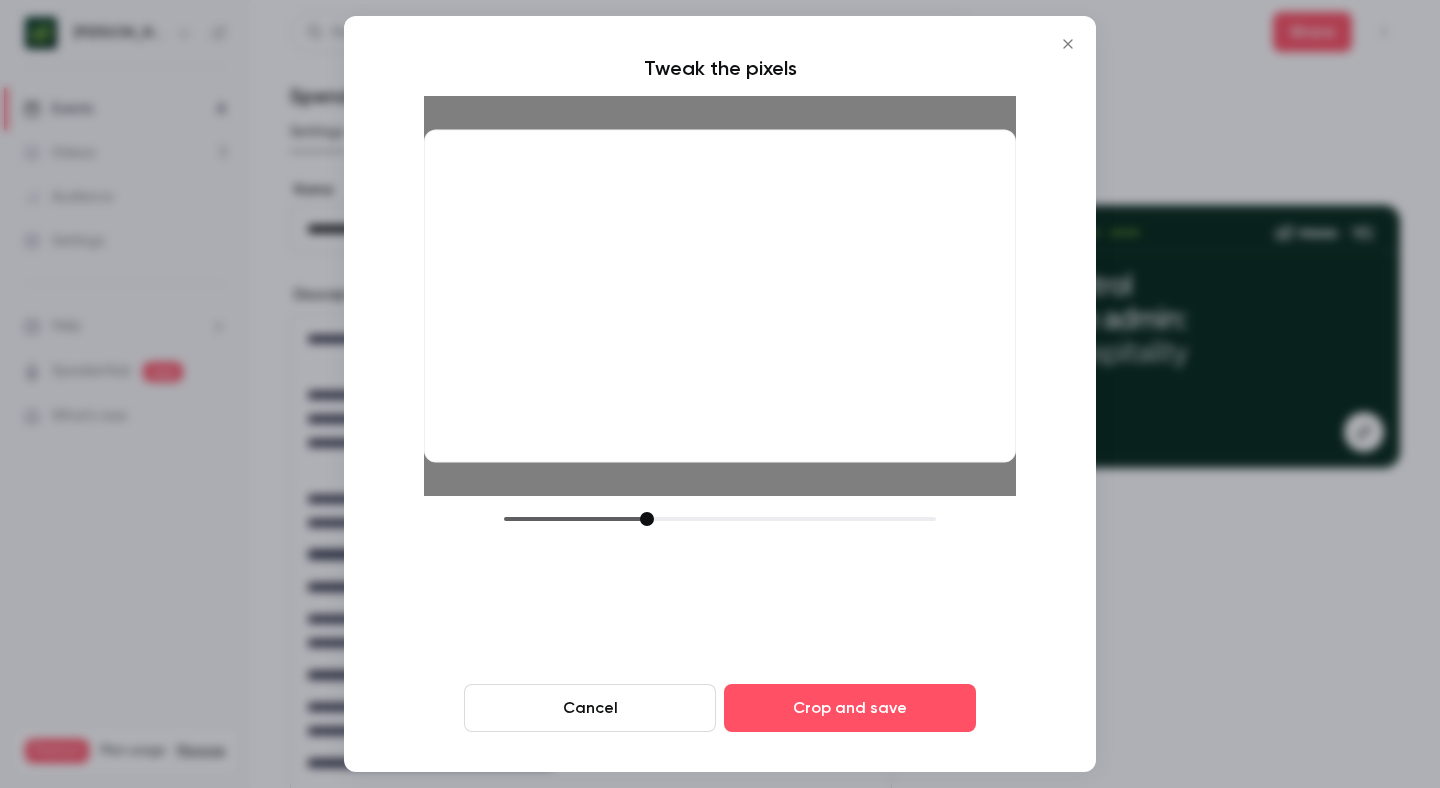 click at bounding box center [647, 519] 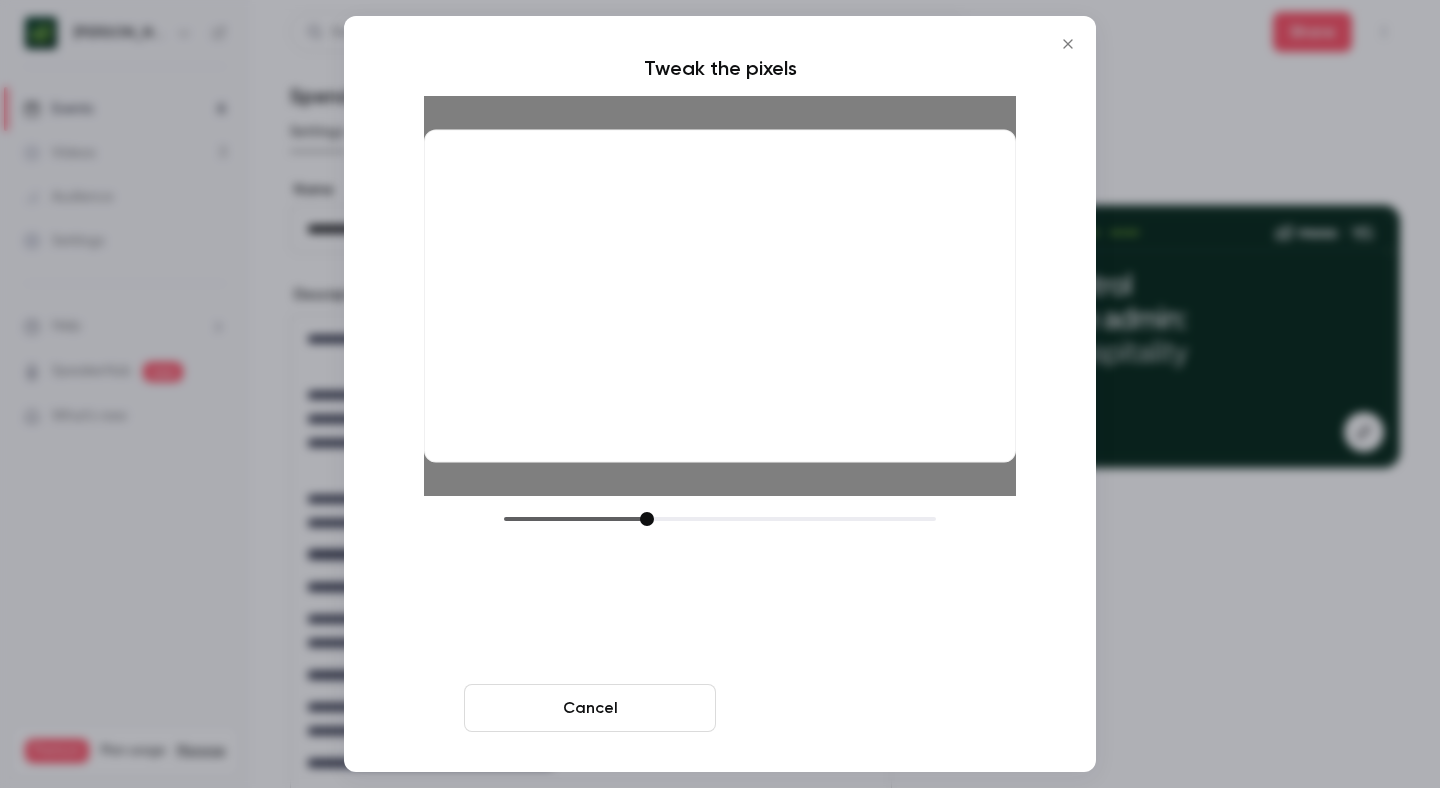 click on "Crop and save" at bounding box center (850, 708) 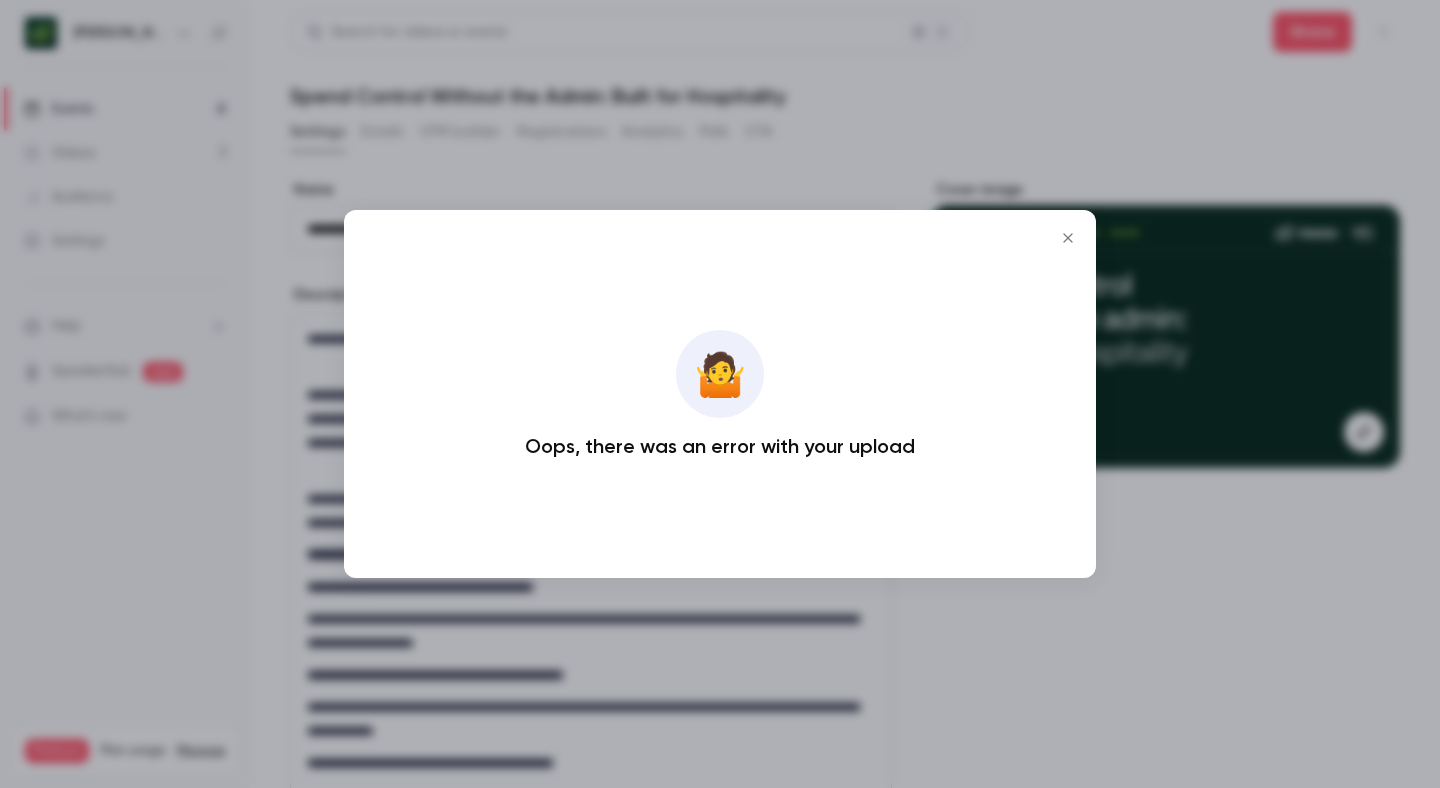 click 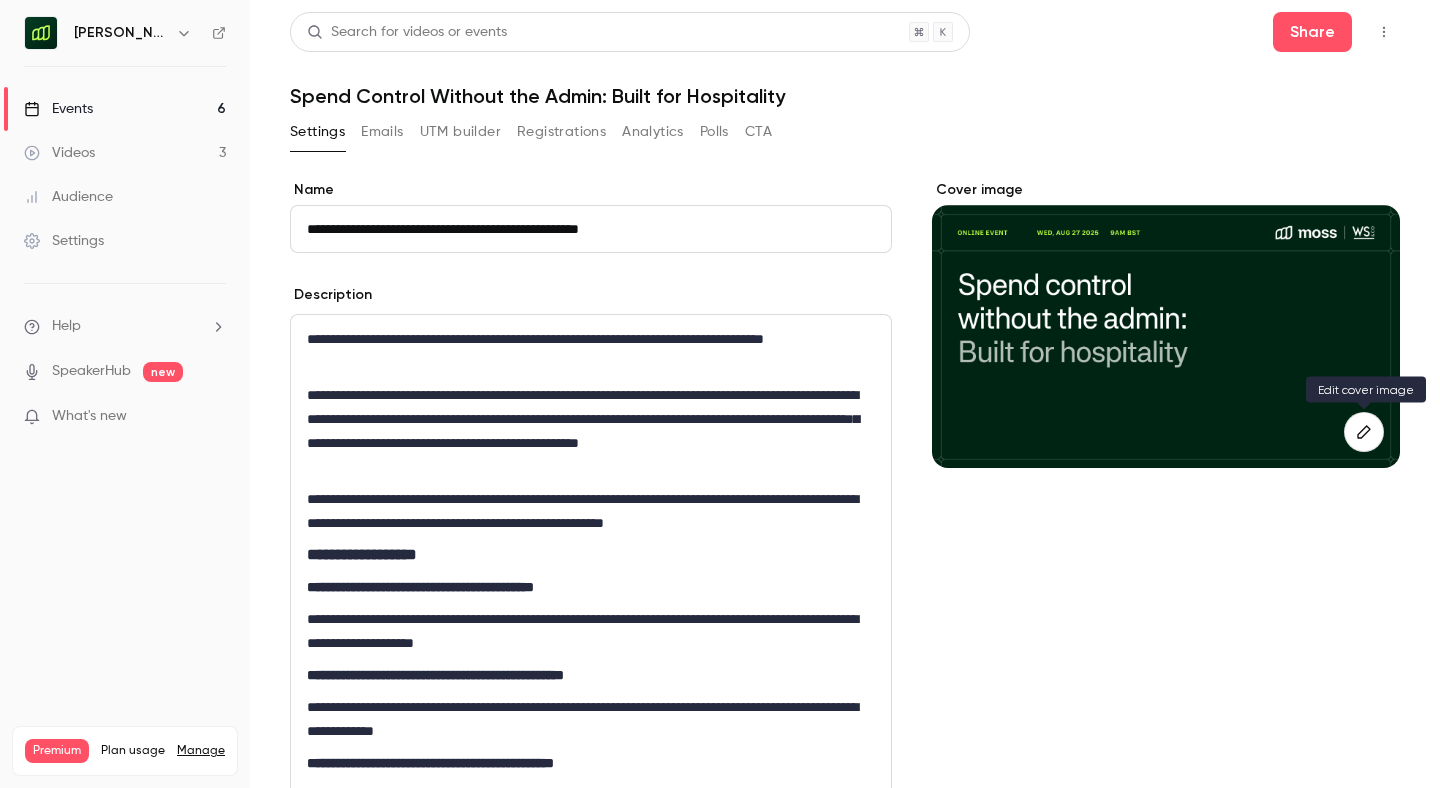 click 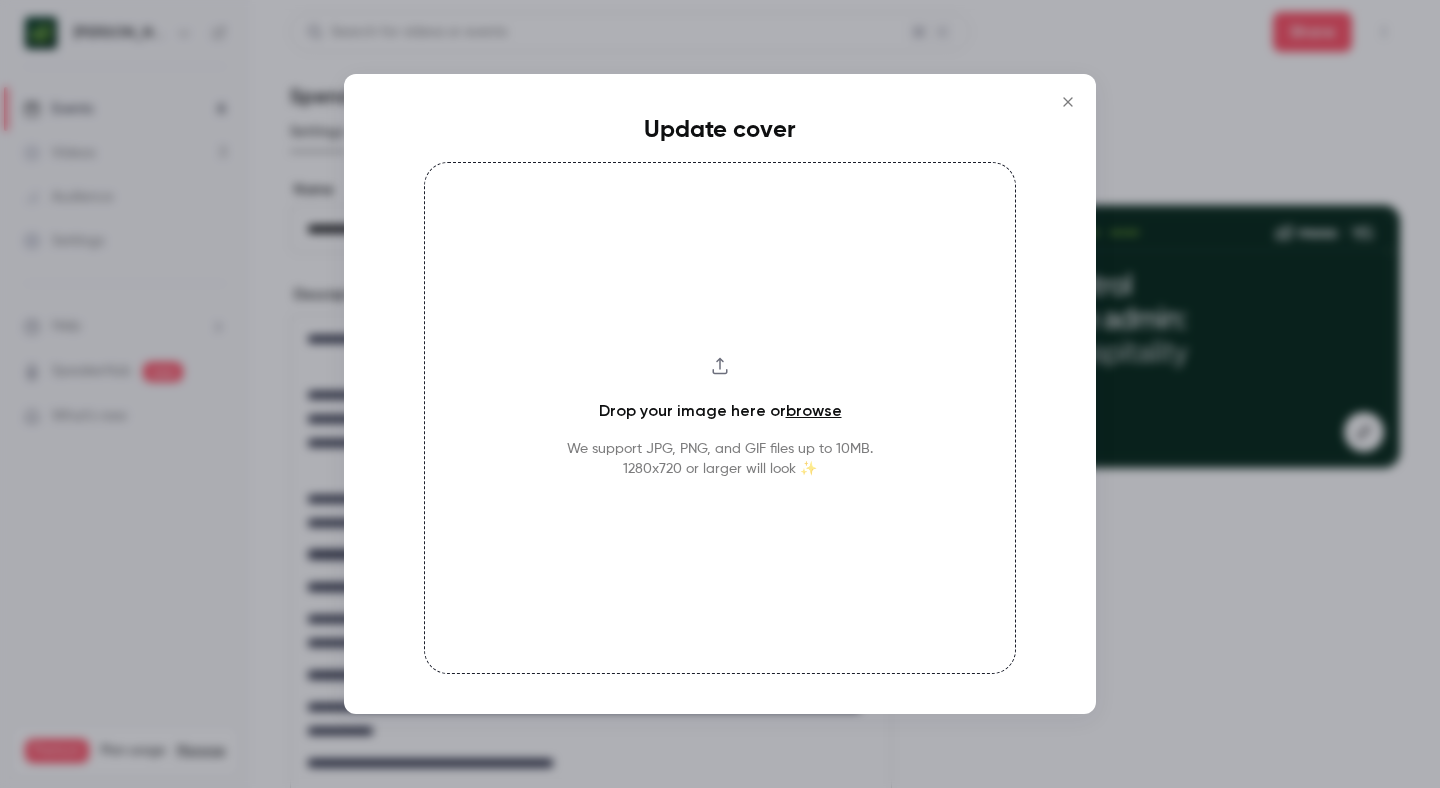 click on "Drop your image here or  browse We support JPG, PNG, and GIF files up to 10MB.
1280x720 or larger will look ✨" at bounding box center [720, 418] 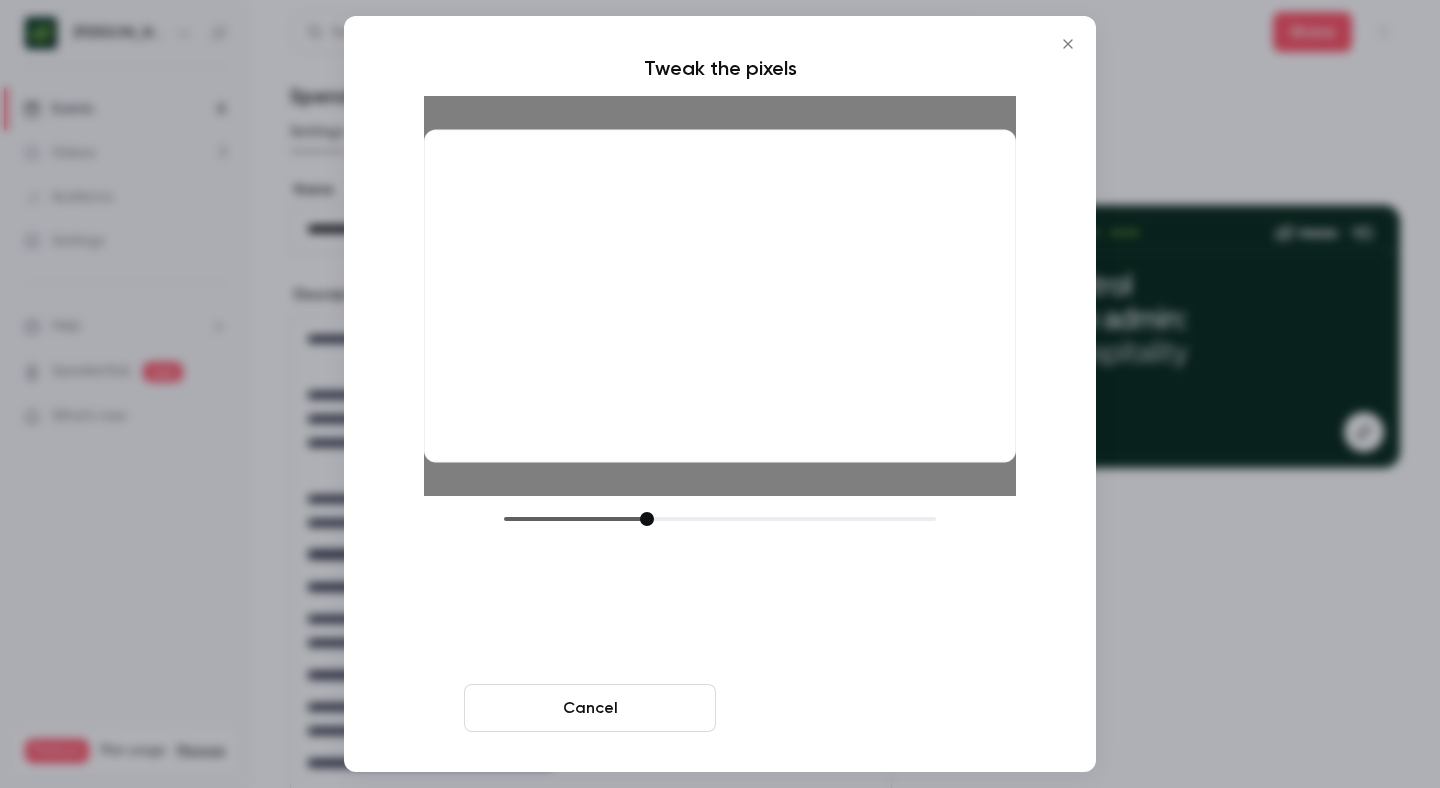 click on "Crop and save" at bounding box center (850, 708) 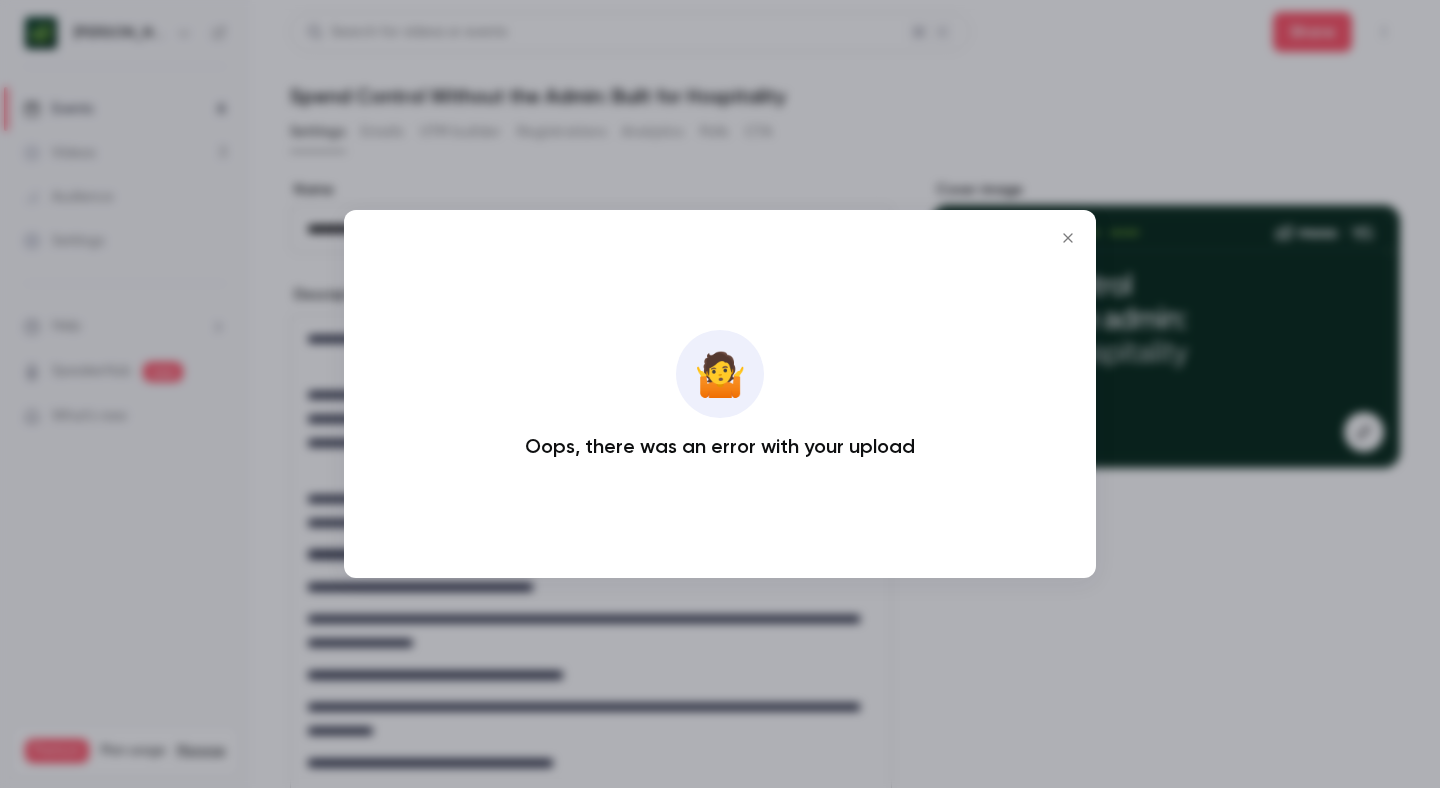 click at bounding box center [1068, 238] 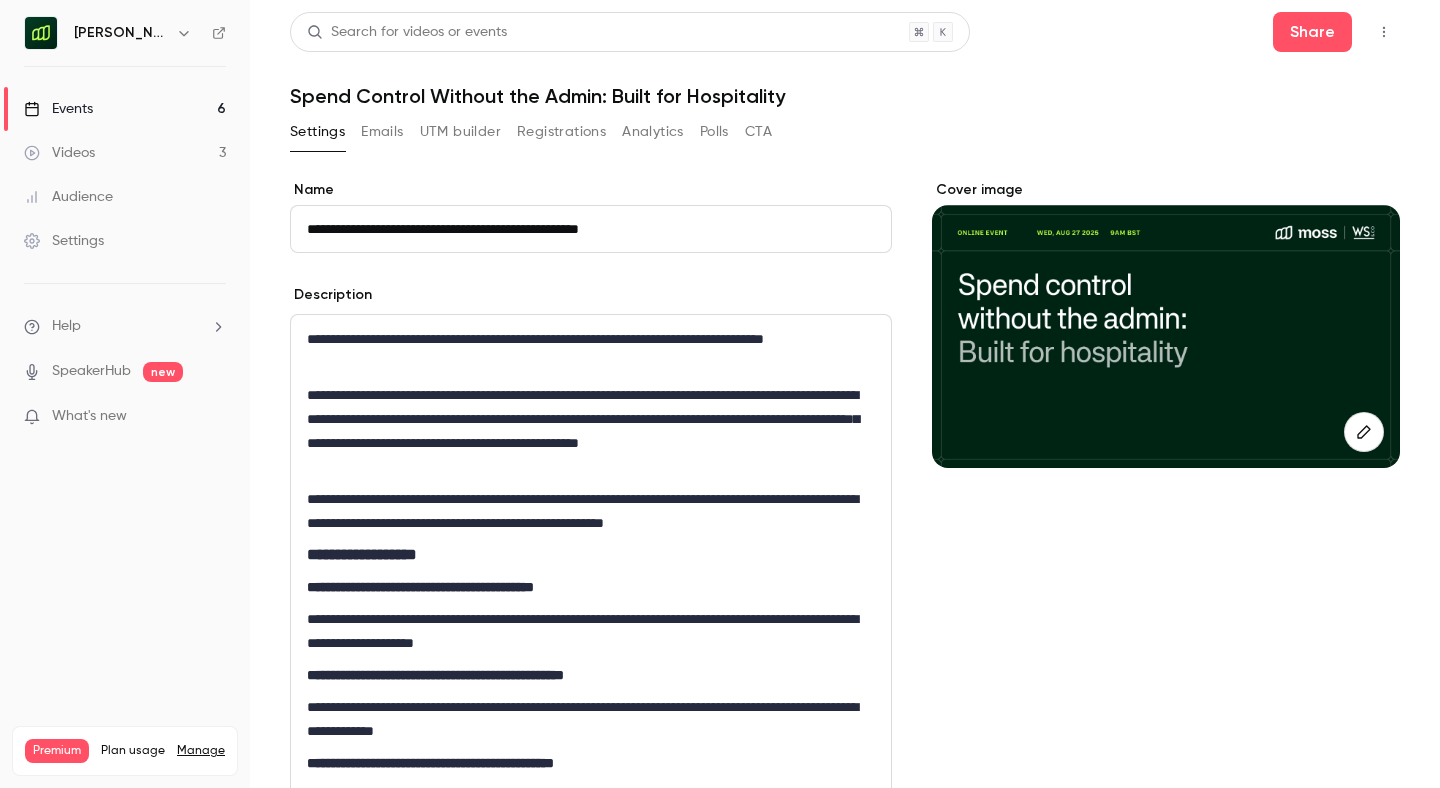 type 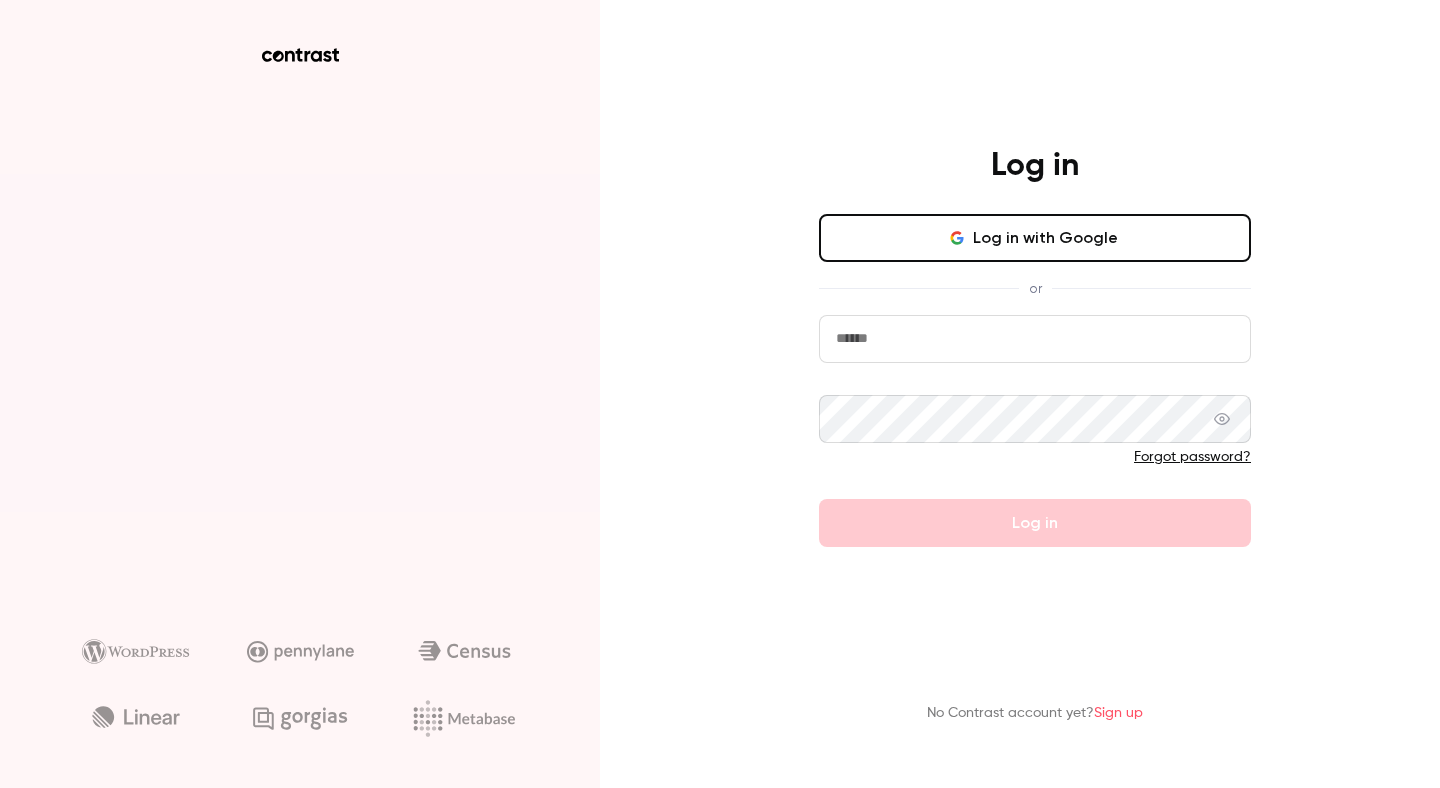scroll, scrollTop: 0, scrollLeft: 0, axis: both 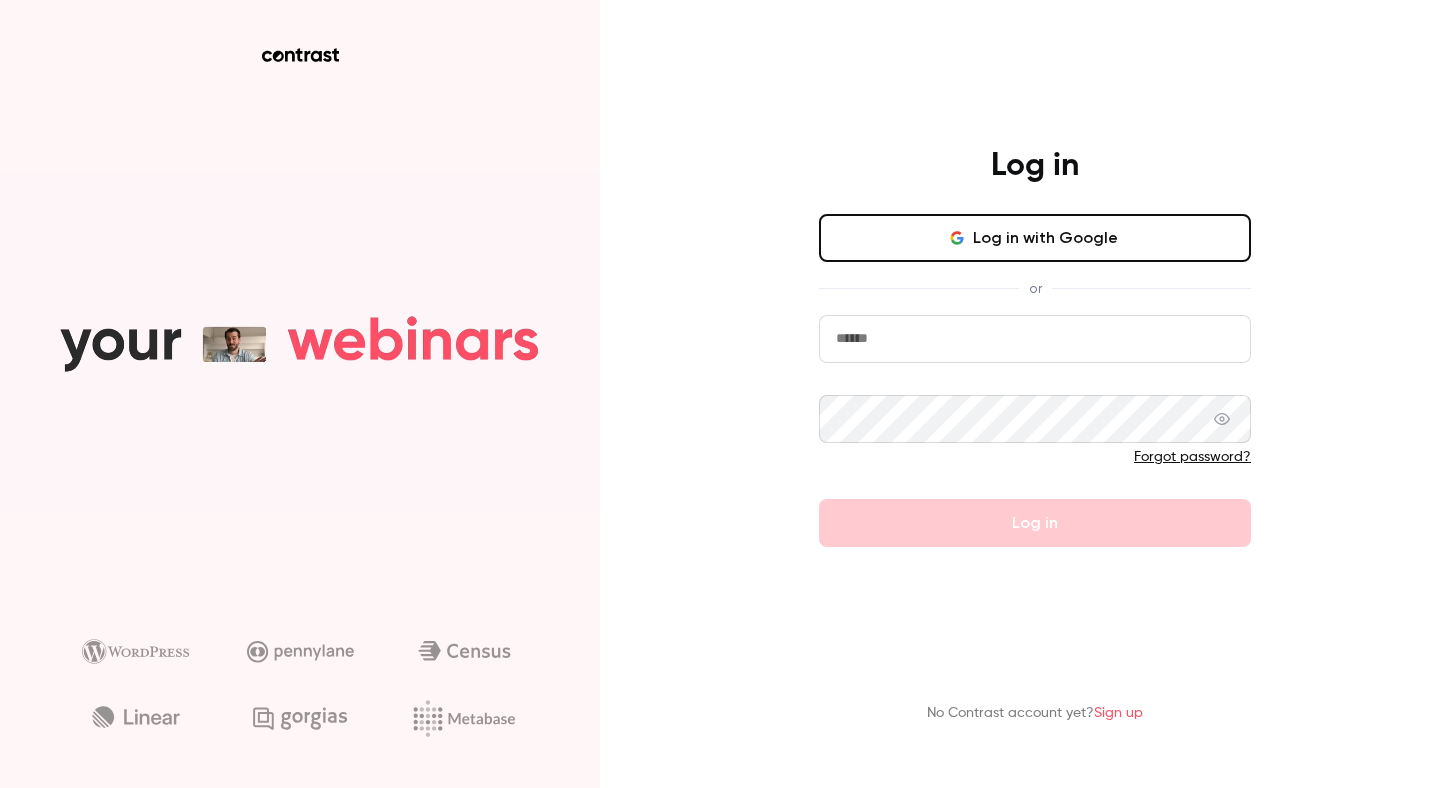click at bounding box center (1035, 339) 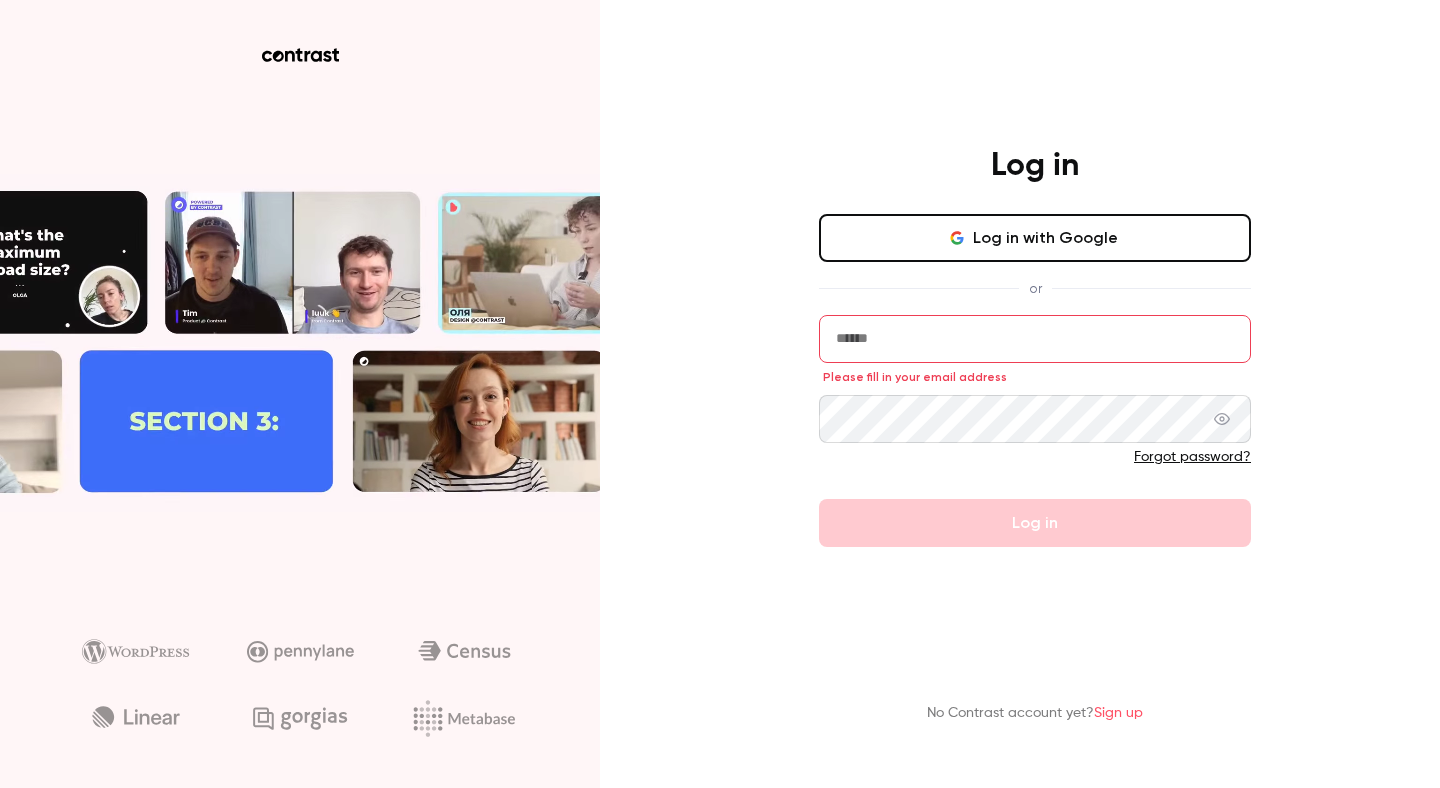 click on "Log in with Google" at bounding box center (1035, 238) 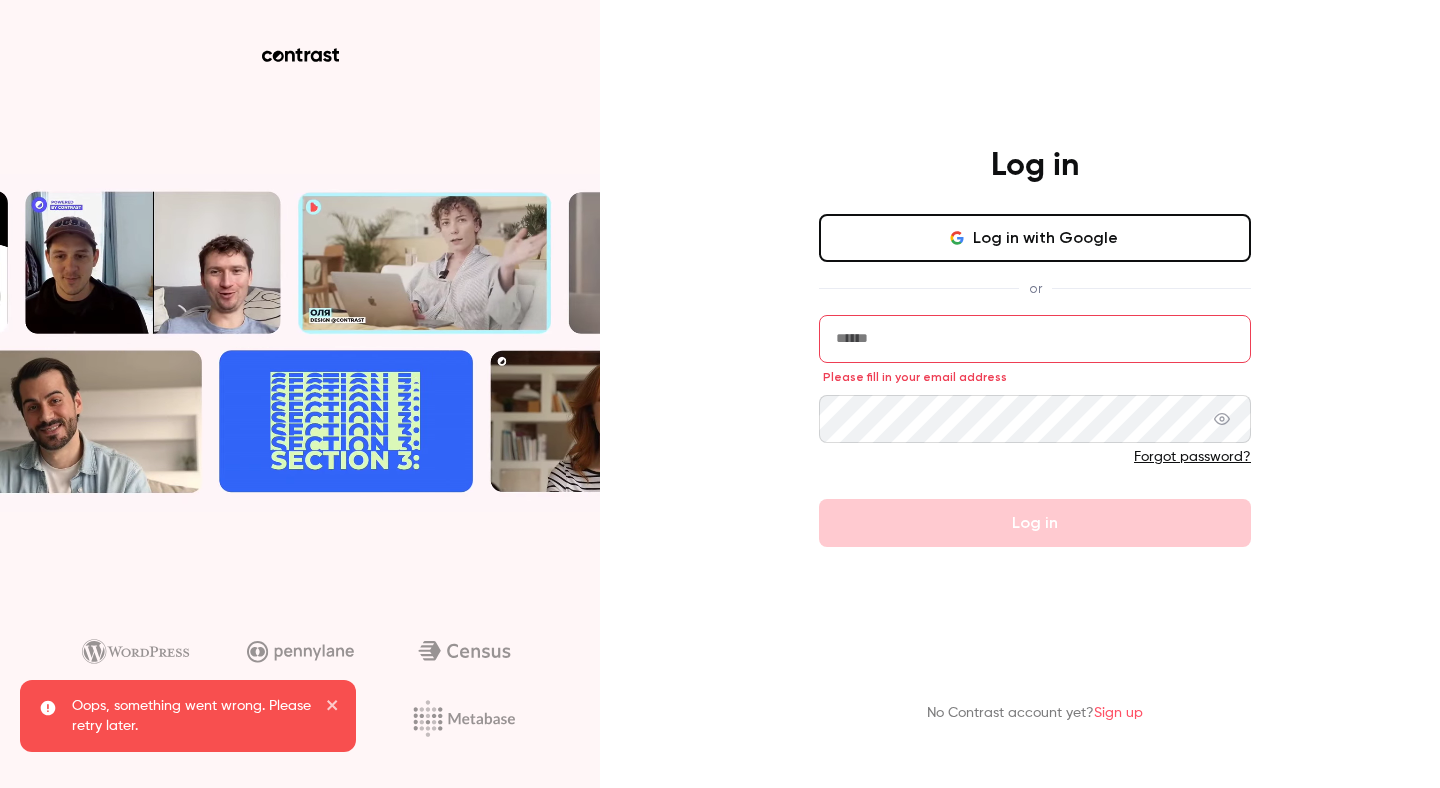 type 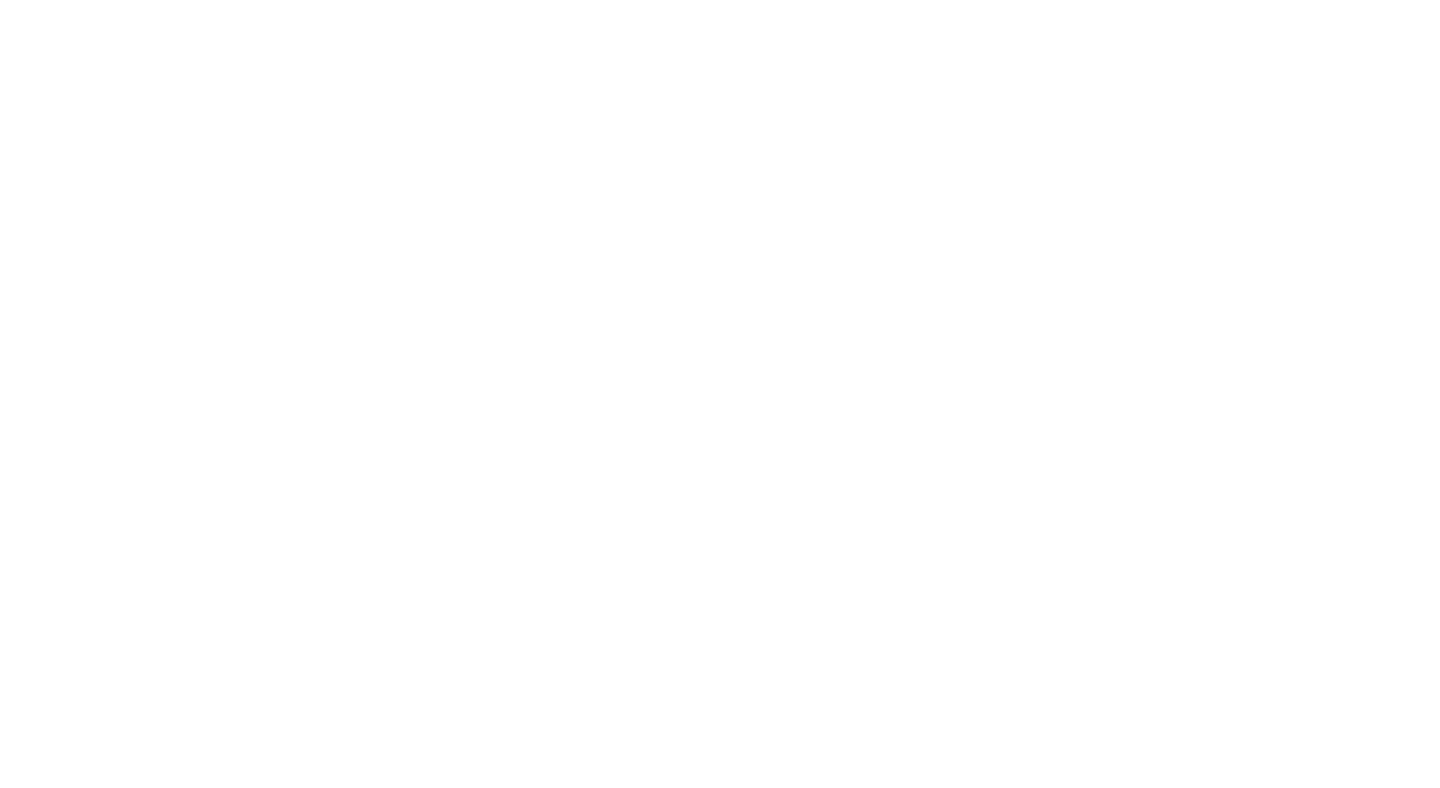 scroll, scrollTop: 0, scrollLeft: 0, axis: both 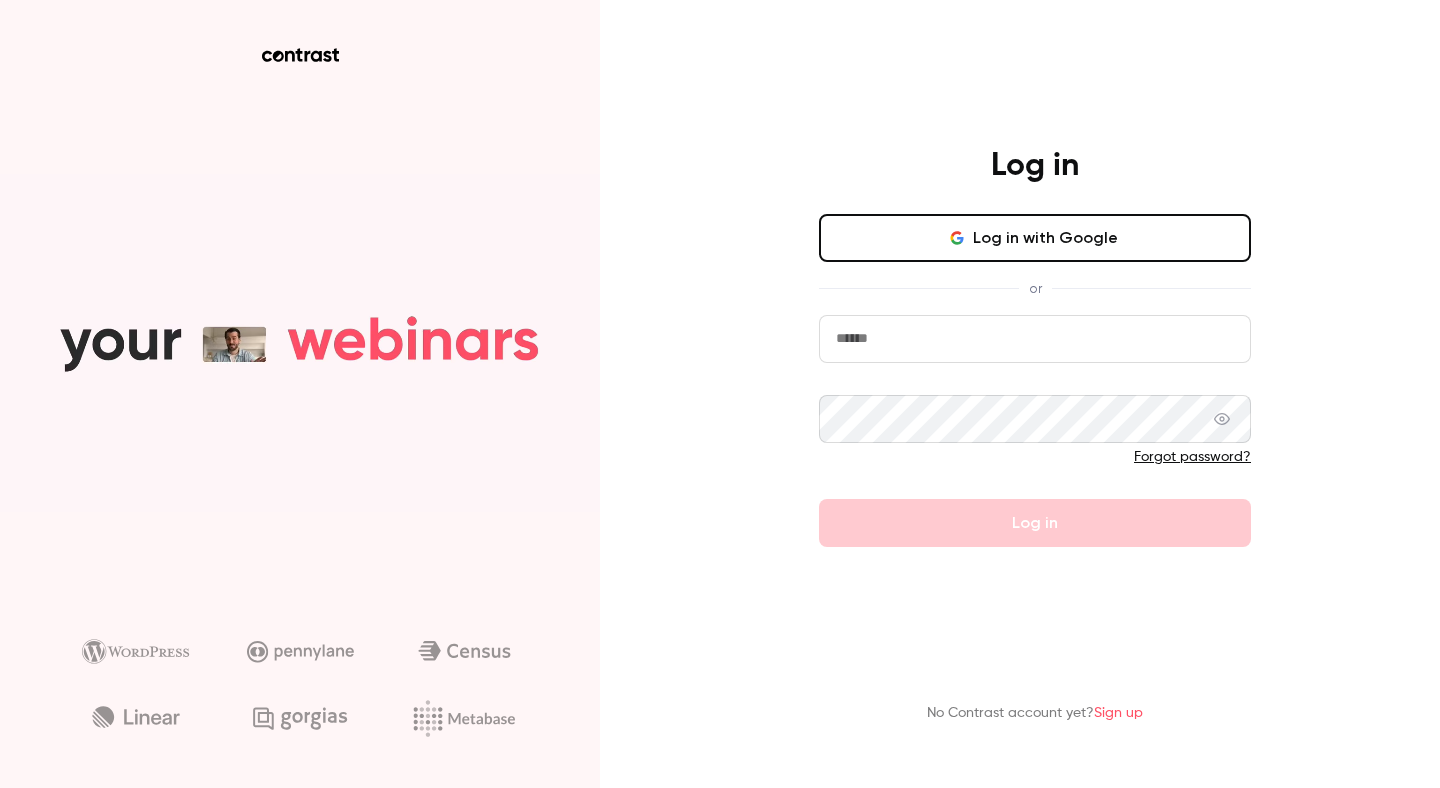 click on "Log in with Google or Forgot password? Log in" at bounding box center [1035, 380] 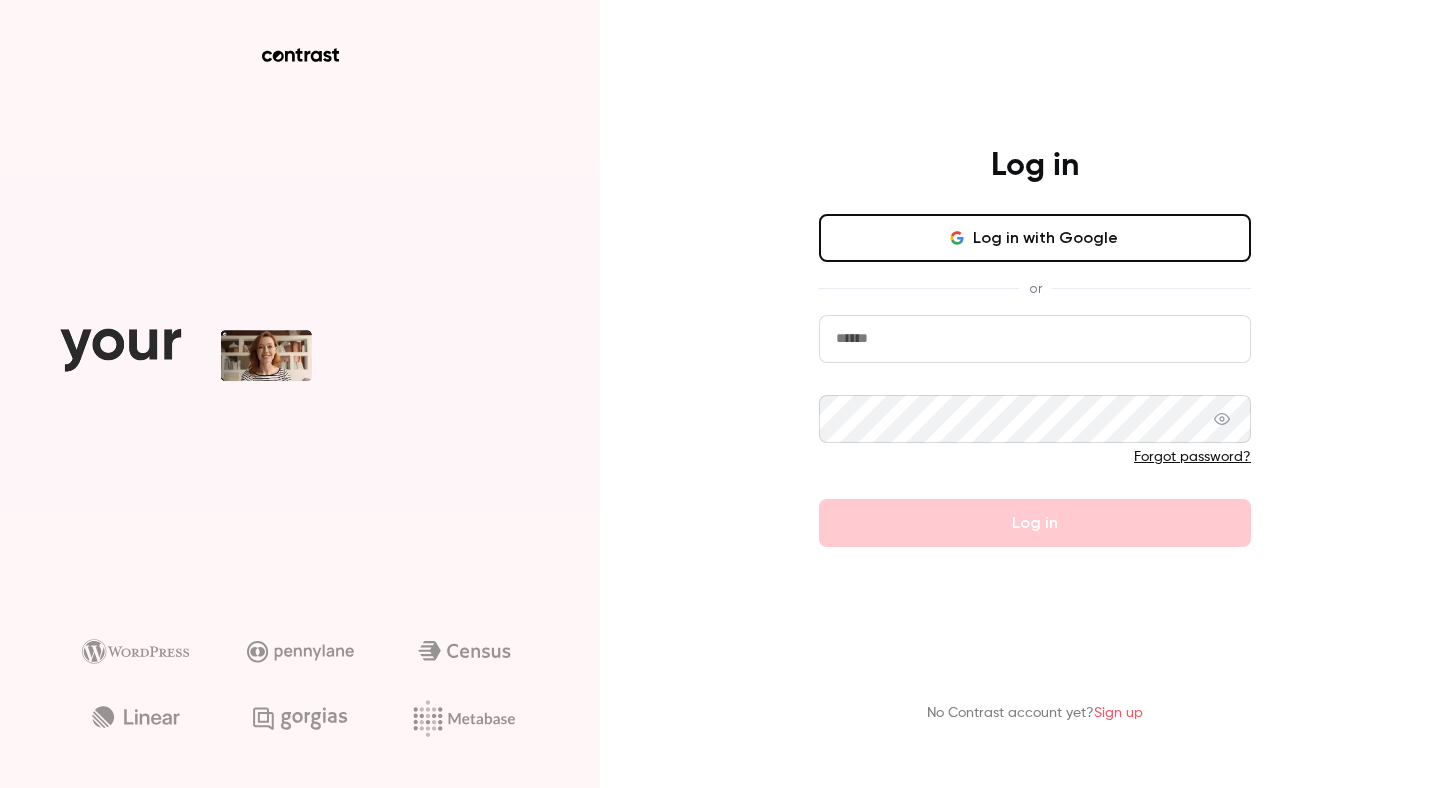 click on "Log in with Google" at bounding box center (1035, 238) 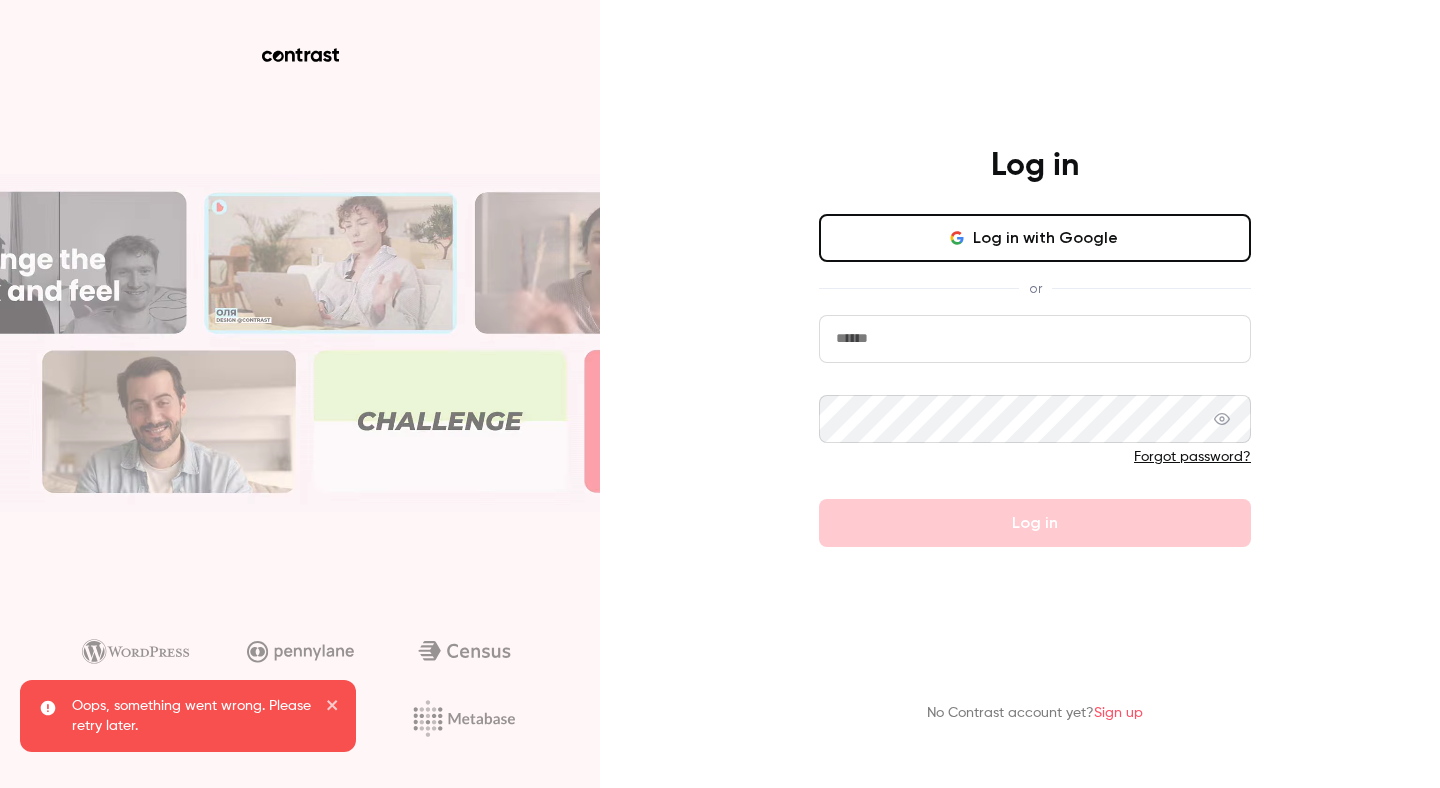 click 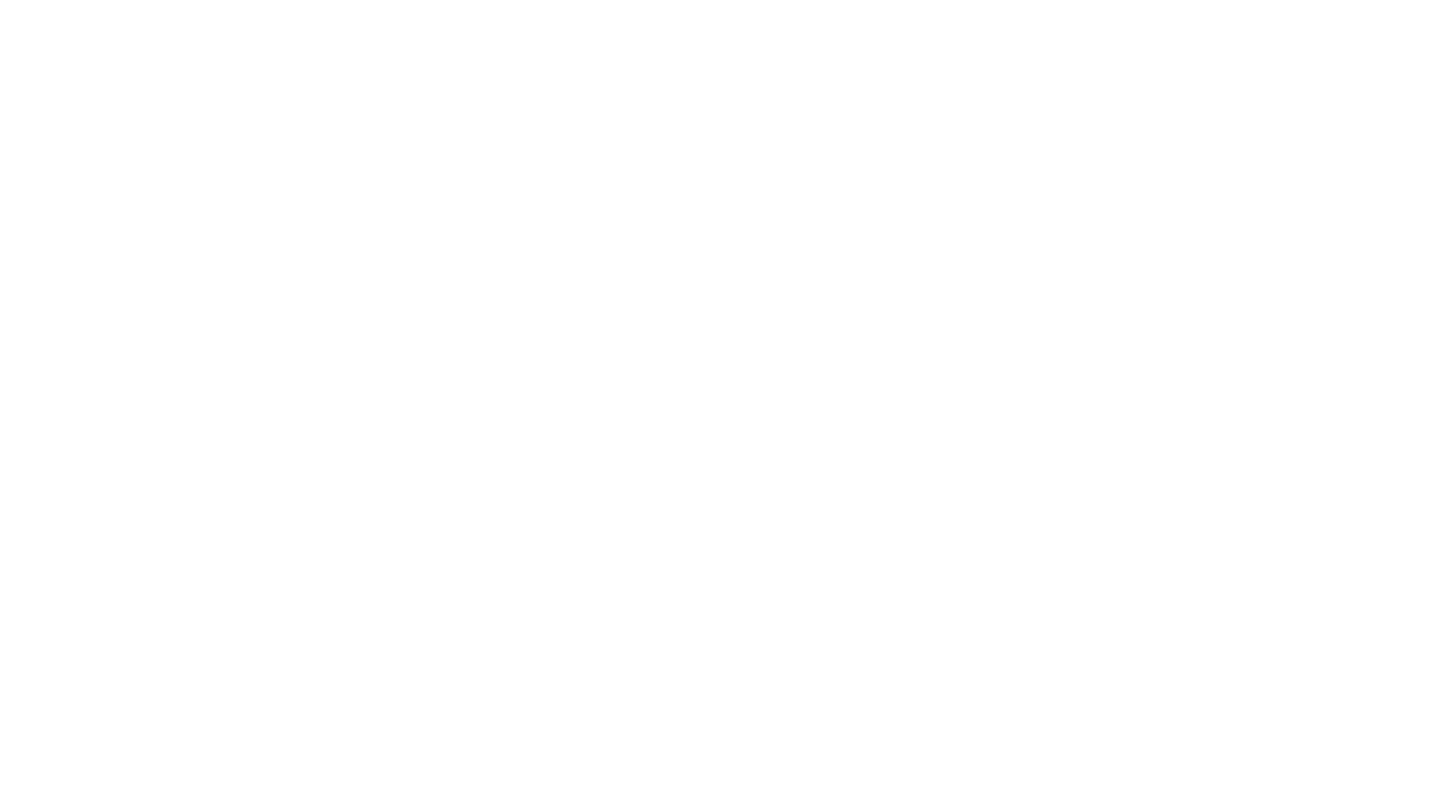 scroll, scrollTop: 0, scrollLeft: 0, axis: both 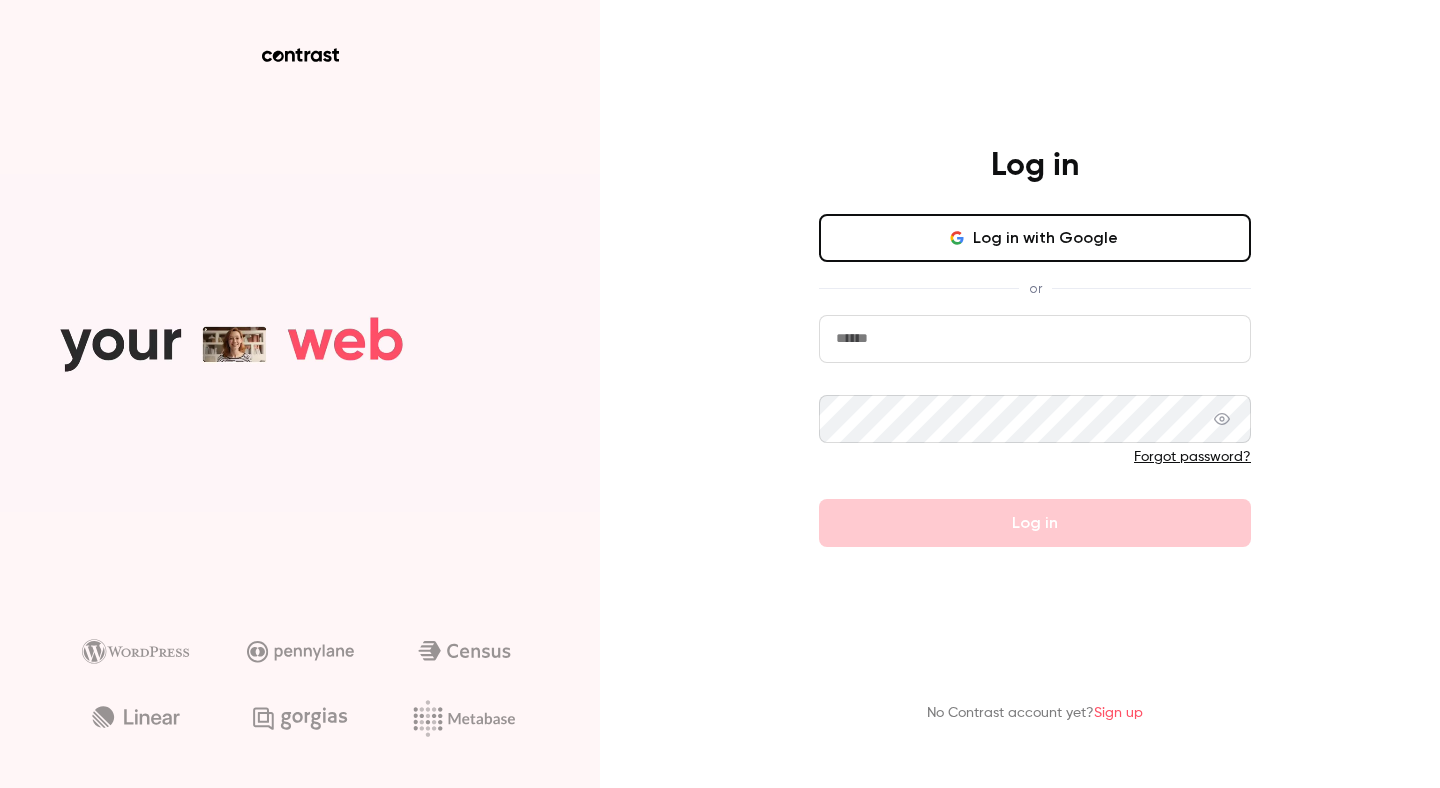 click on "Log in with Google" at bounding box center [1035, 238] 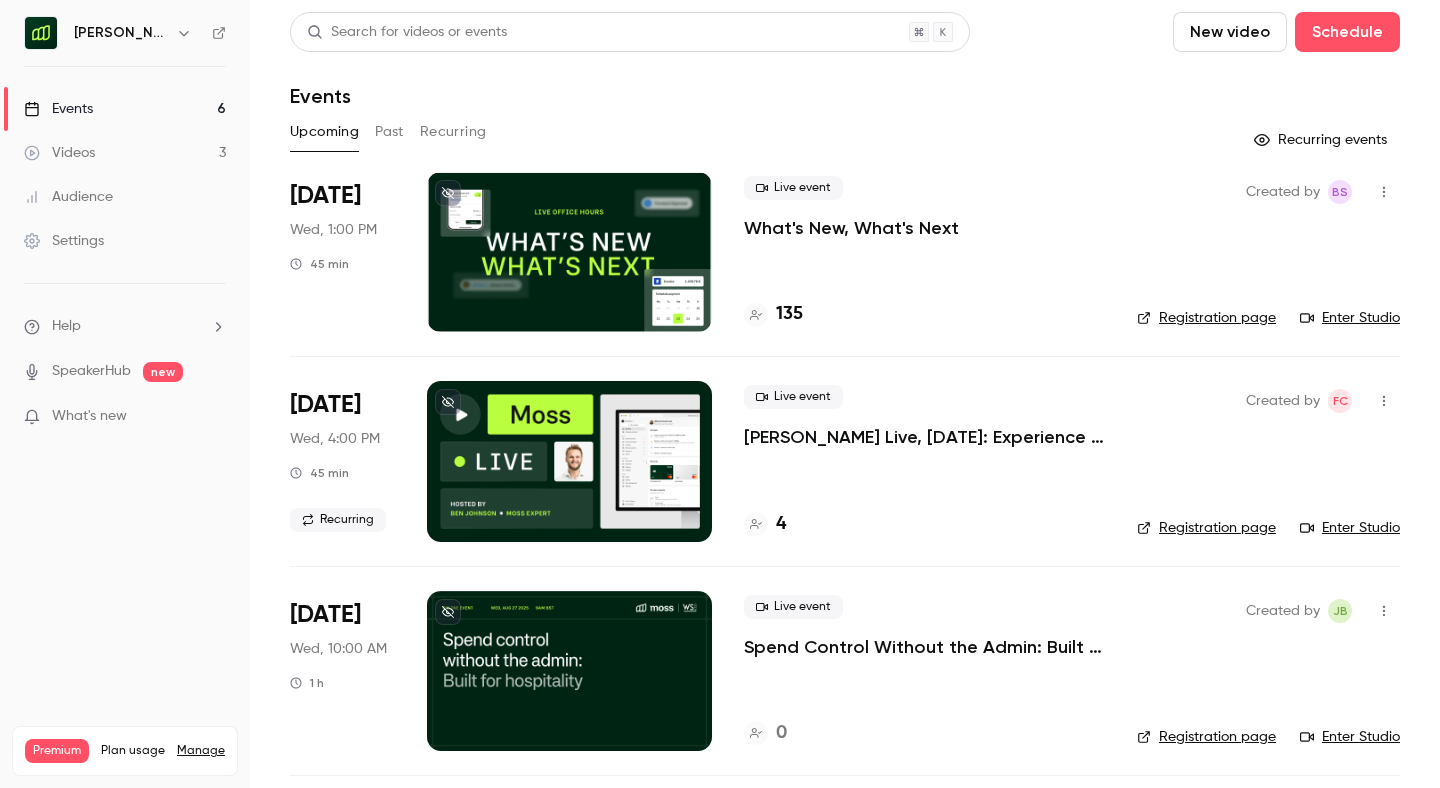 click on "Spend Control Without the Admin: Built for Hospitality" at bounding box center (924, 647) 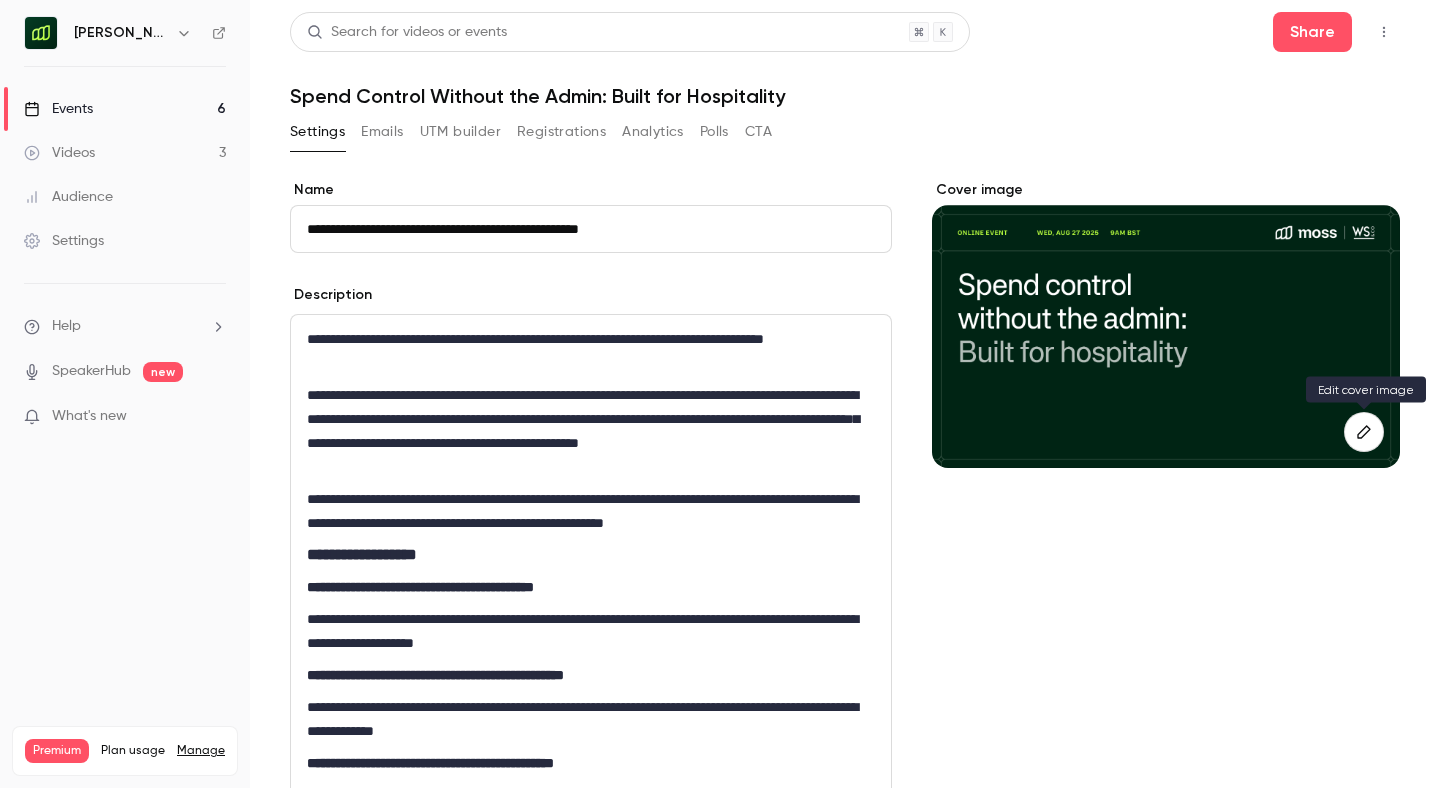click 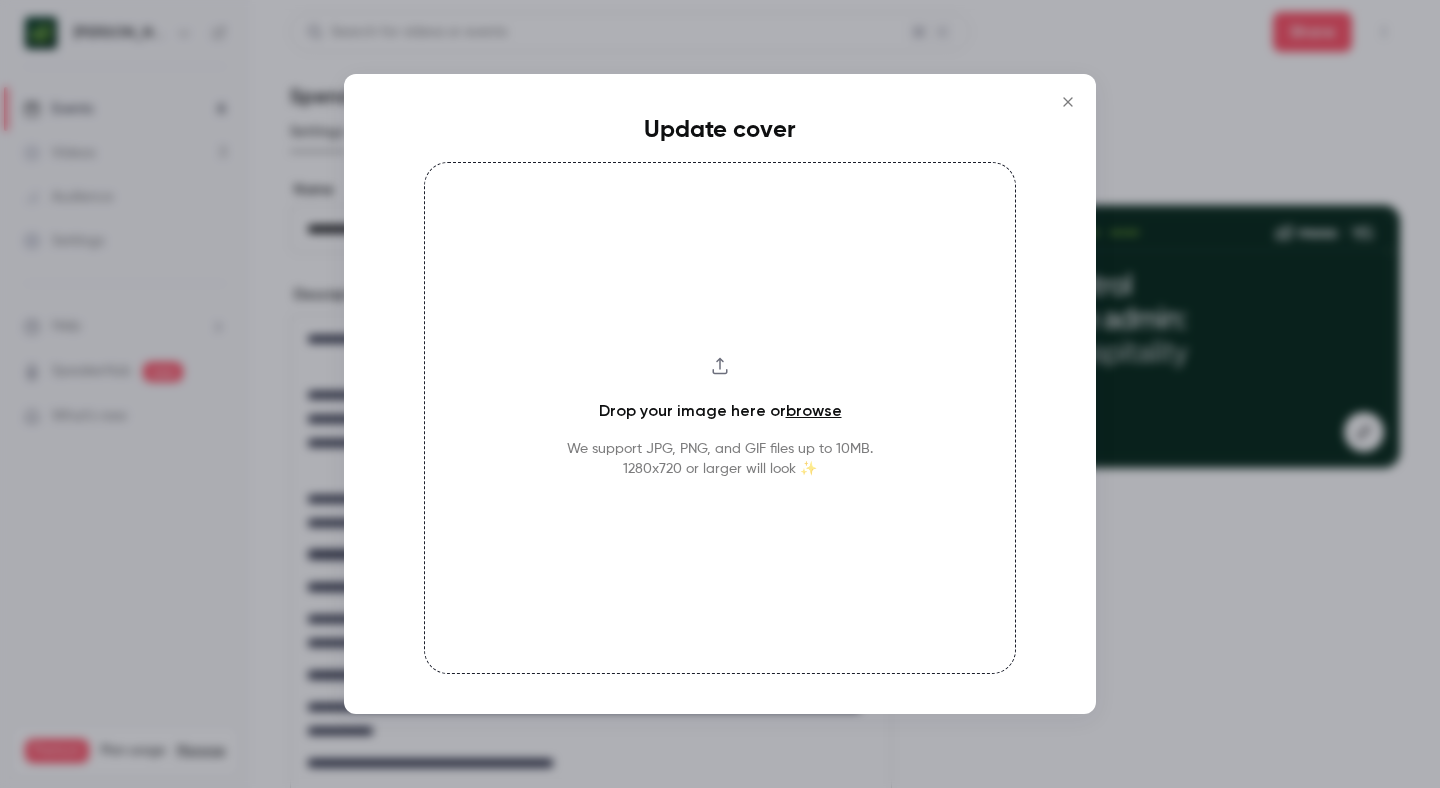 click on "Drop your image here or  browse We support JPG, PNG, and GIF files up to 10MB.
1280x720 or larger will look ✨" at bounding box center (720, 418) 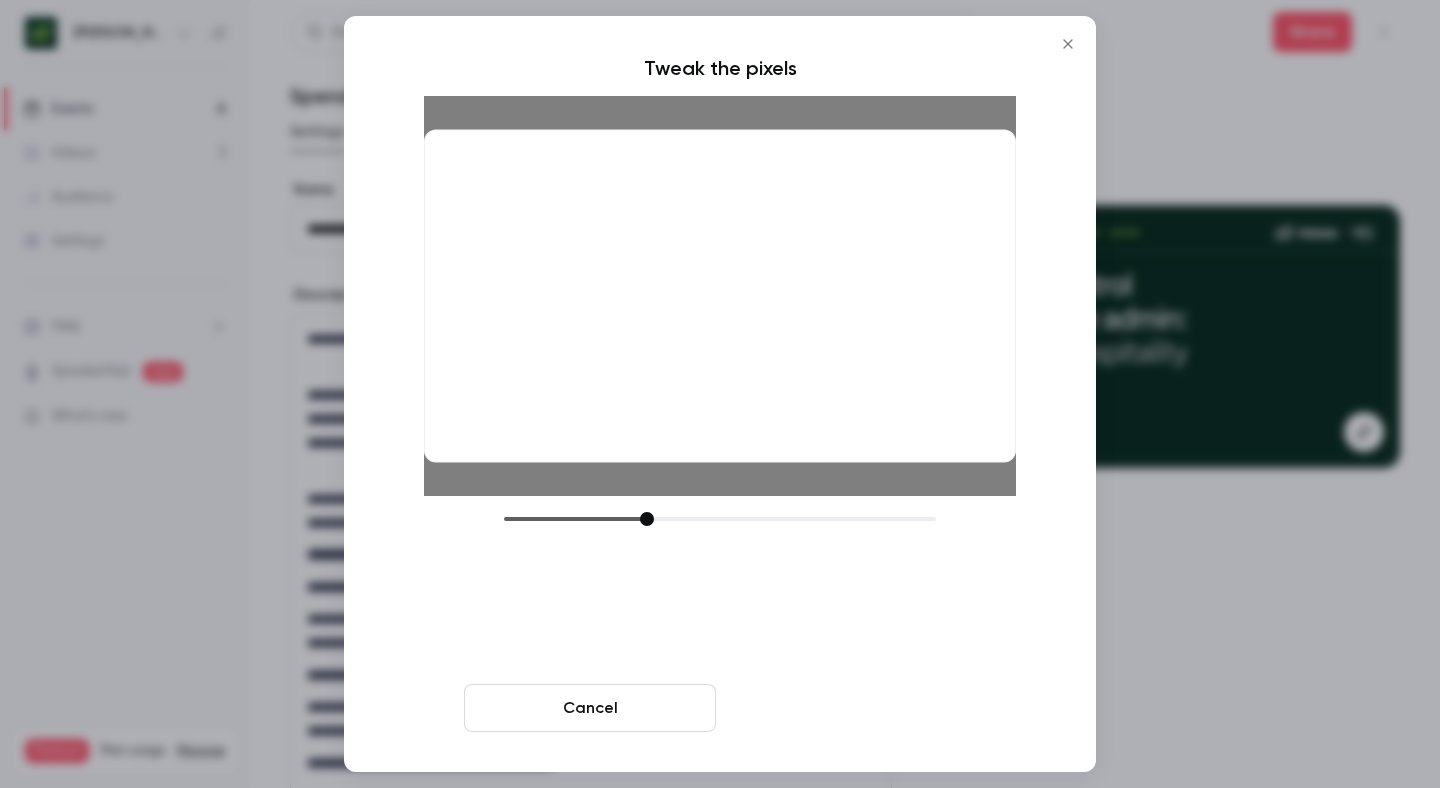 click on "Crop and save" at bounding box center (850, 708) 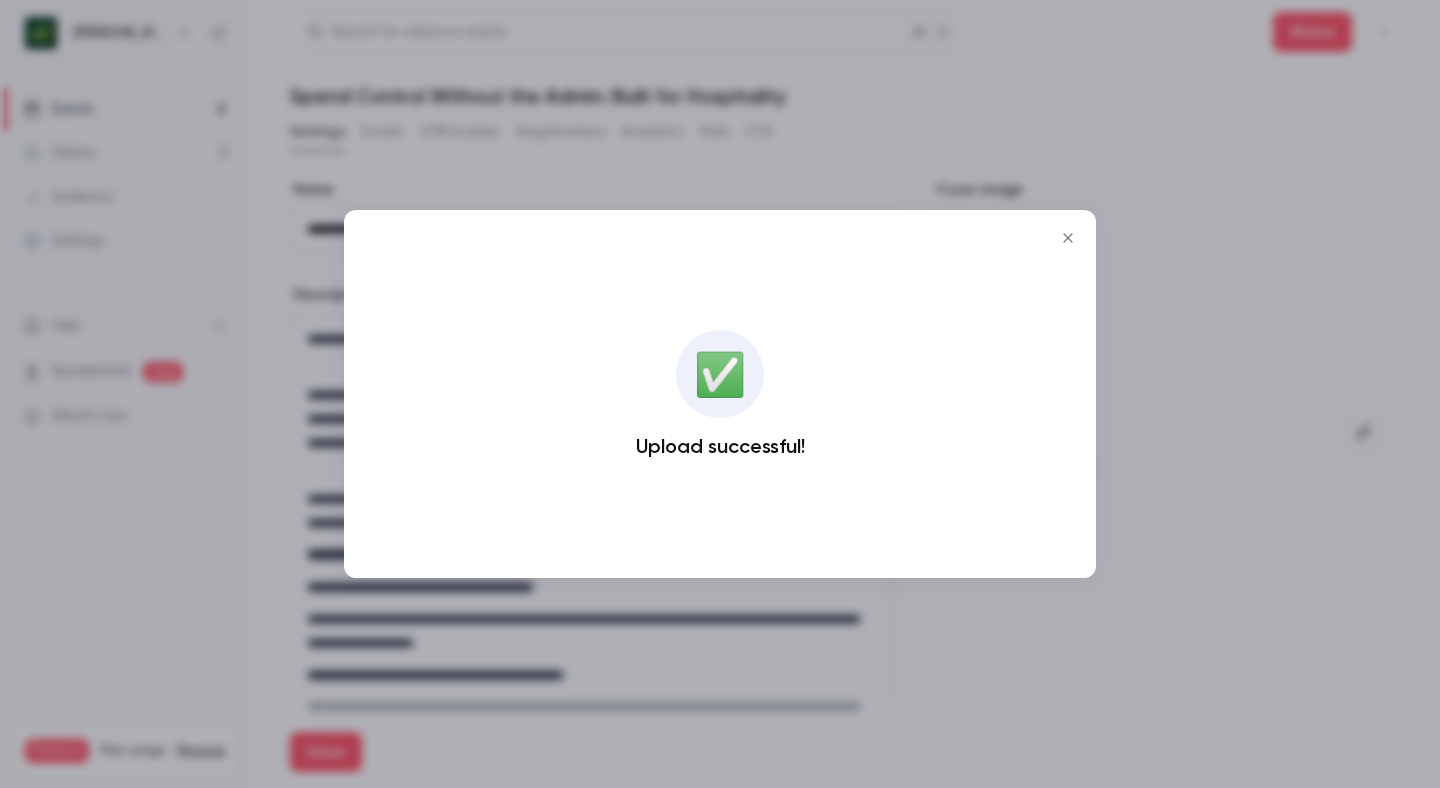 click 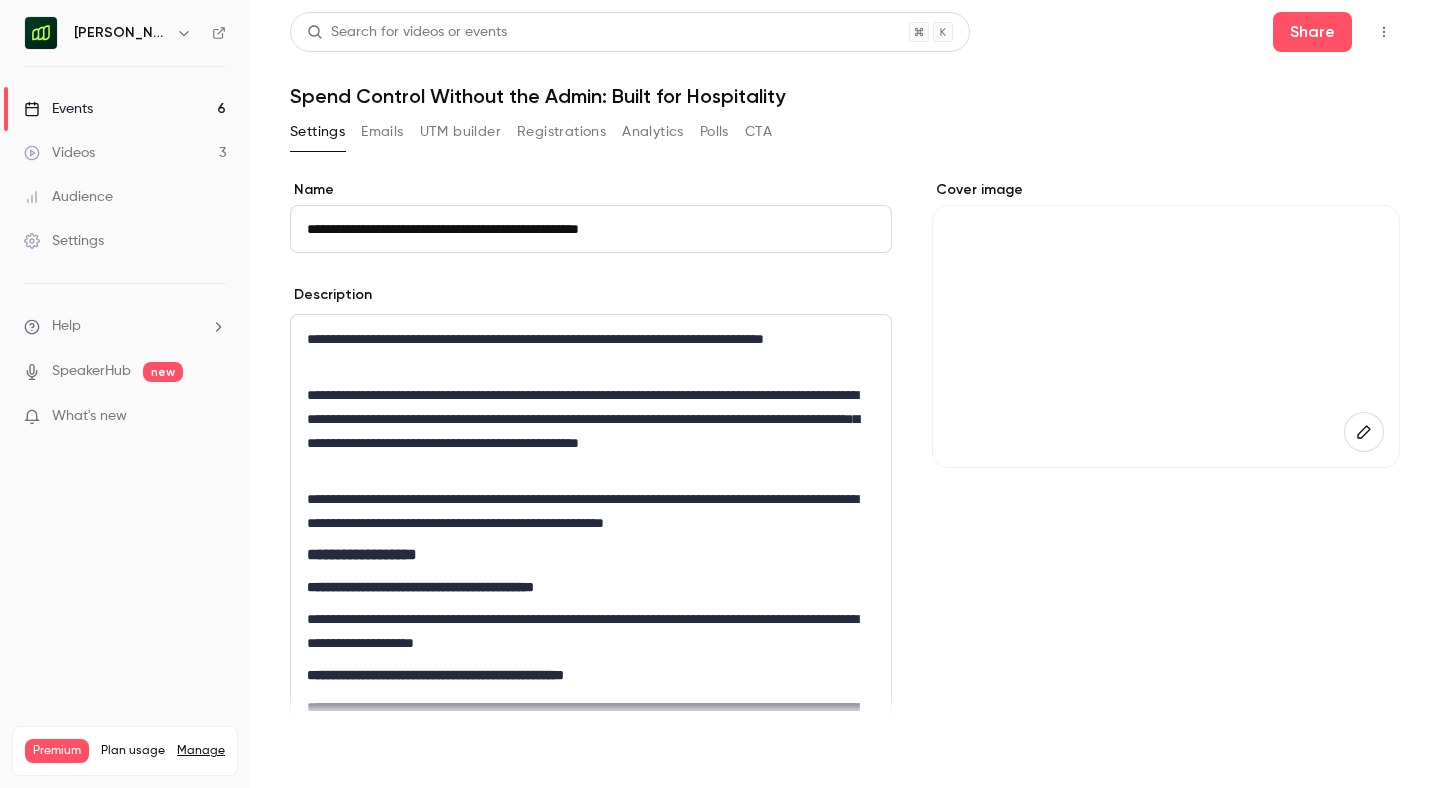 click on "Save" at bounding box center [326, 752] 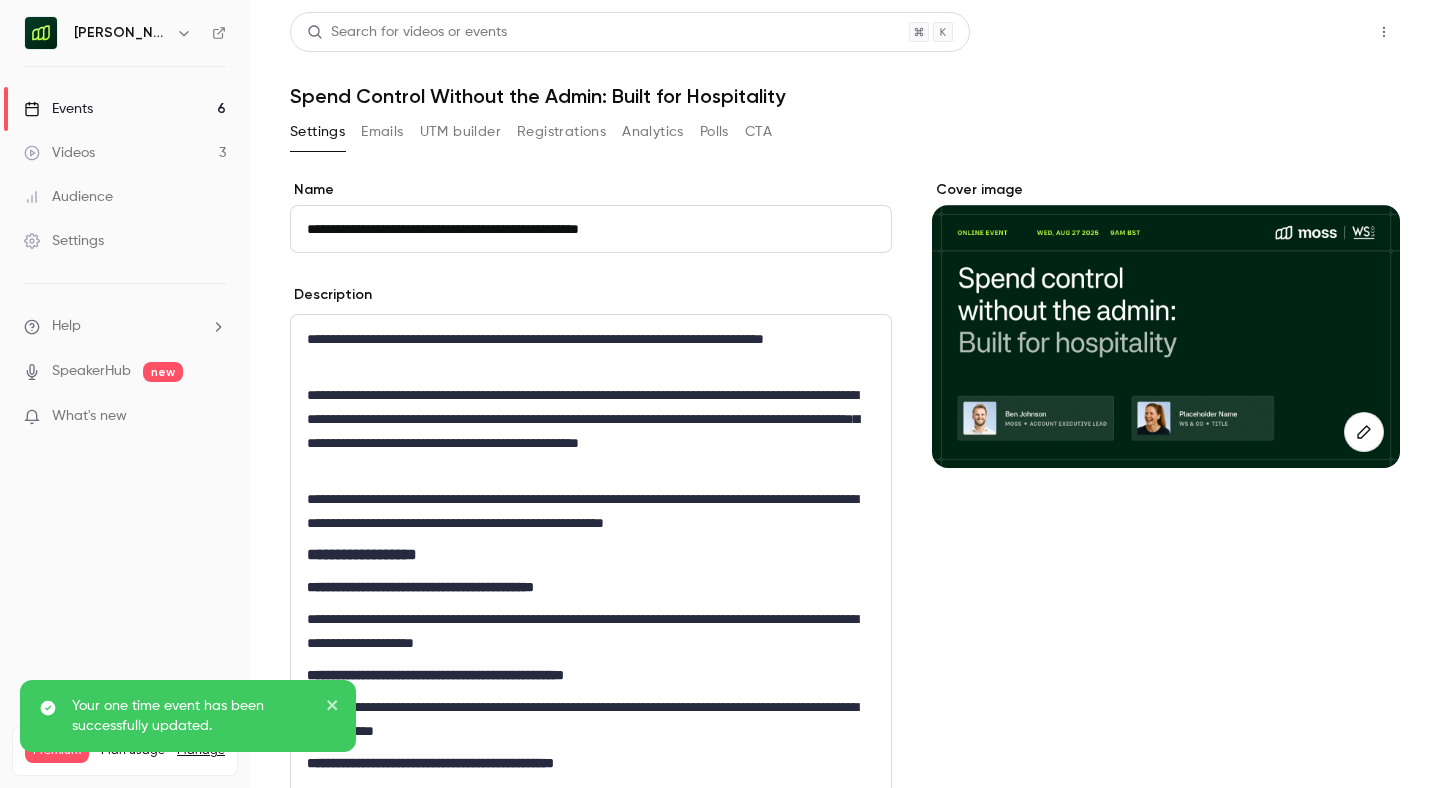 click on "Share" at bounding box center [1312, 32] 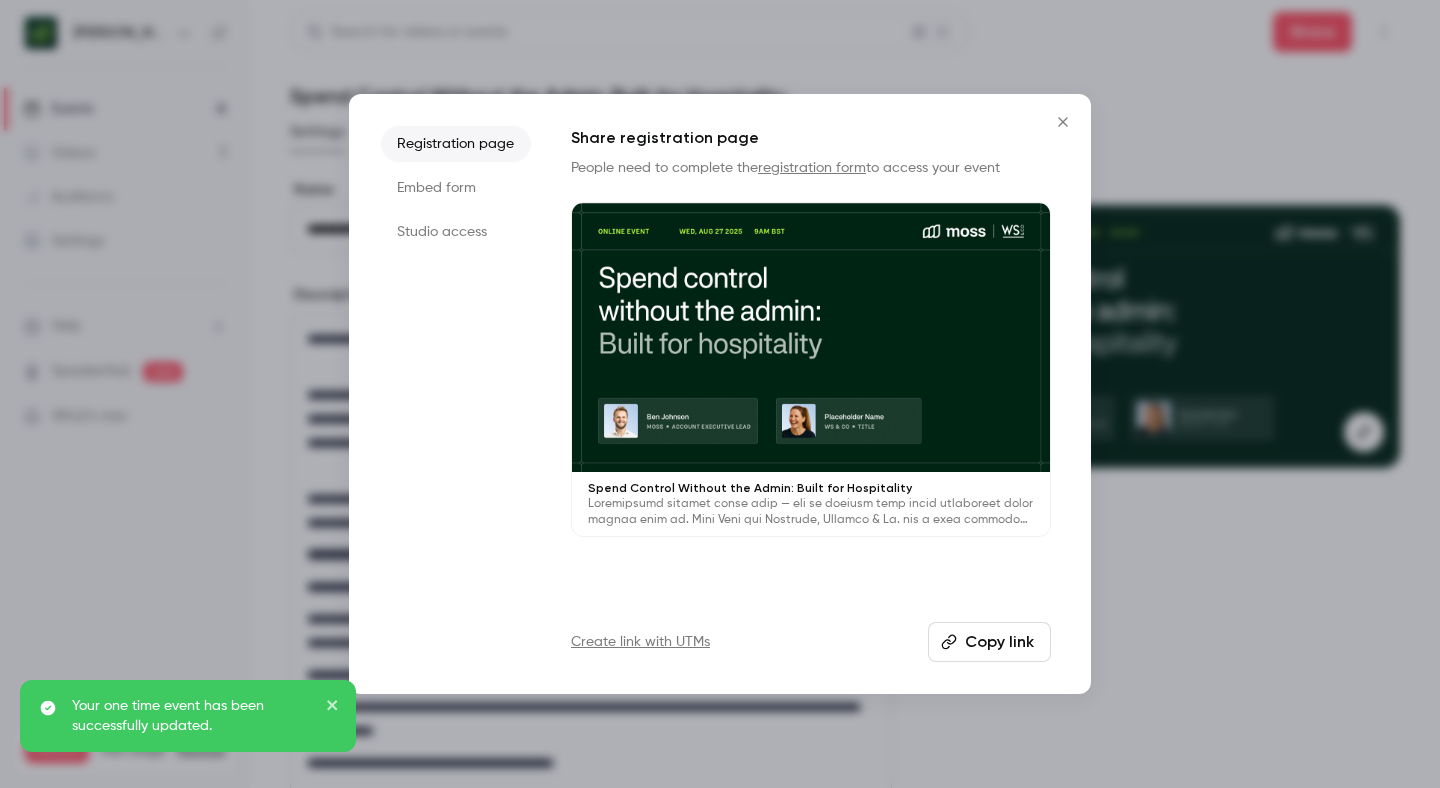 click on "Copy link" at bounding box center (989, 642) 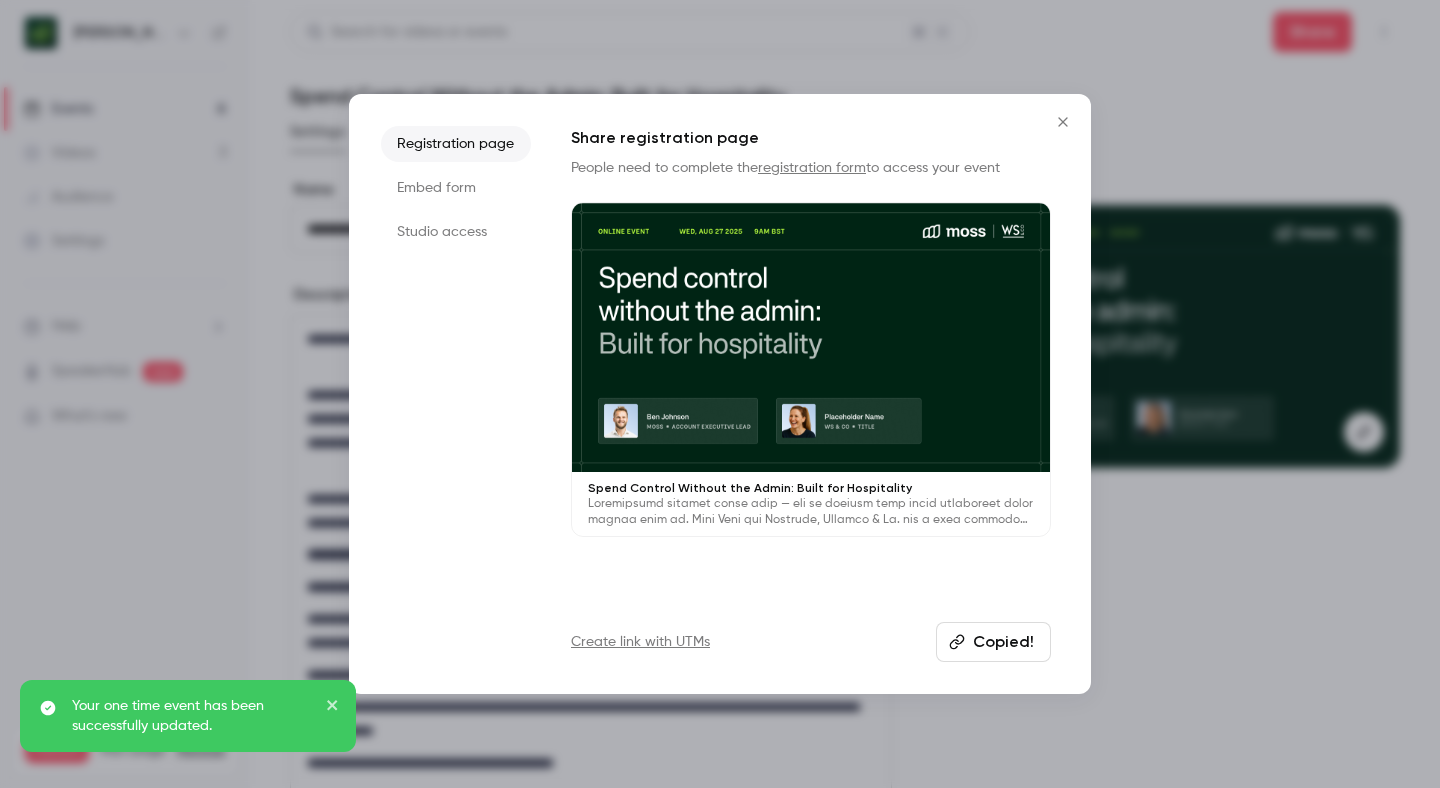 type 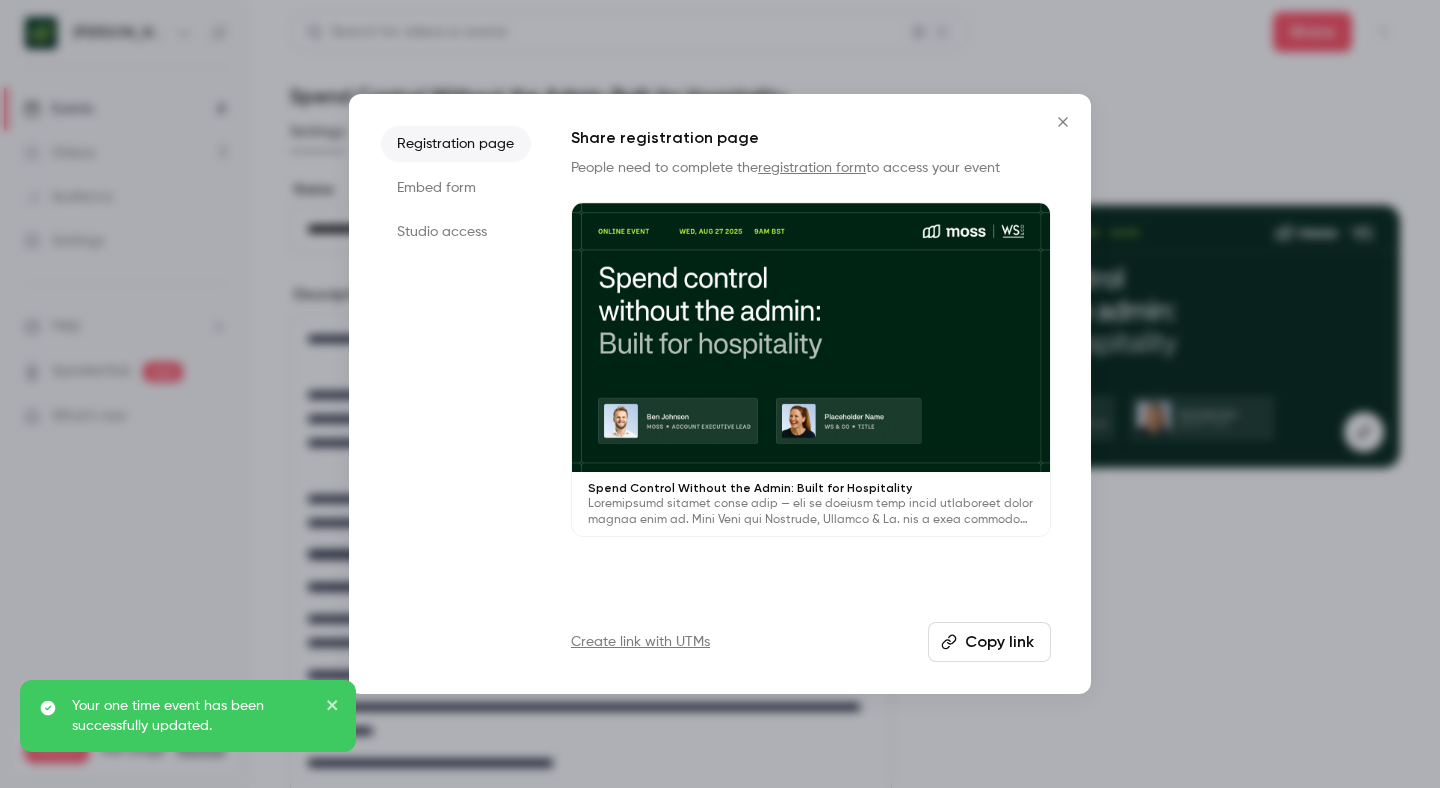 click 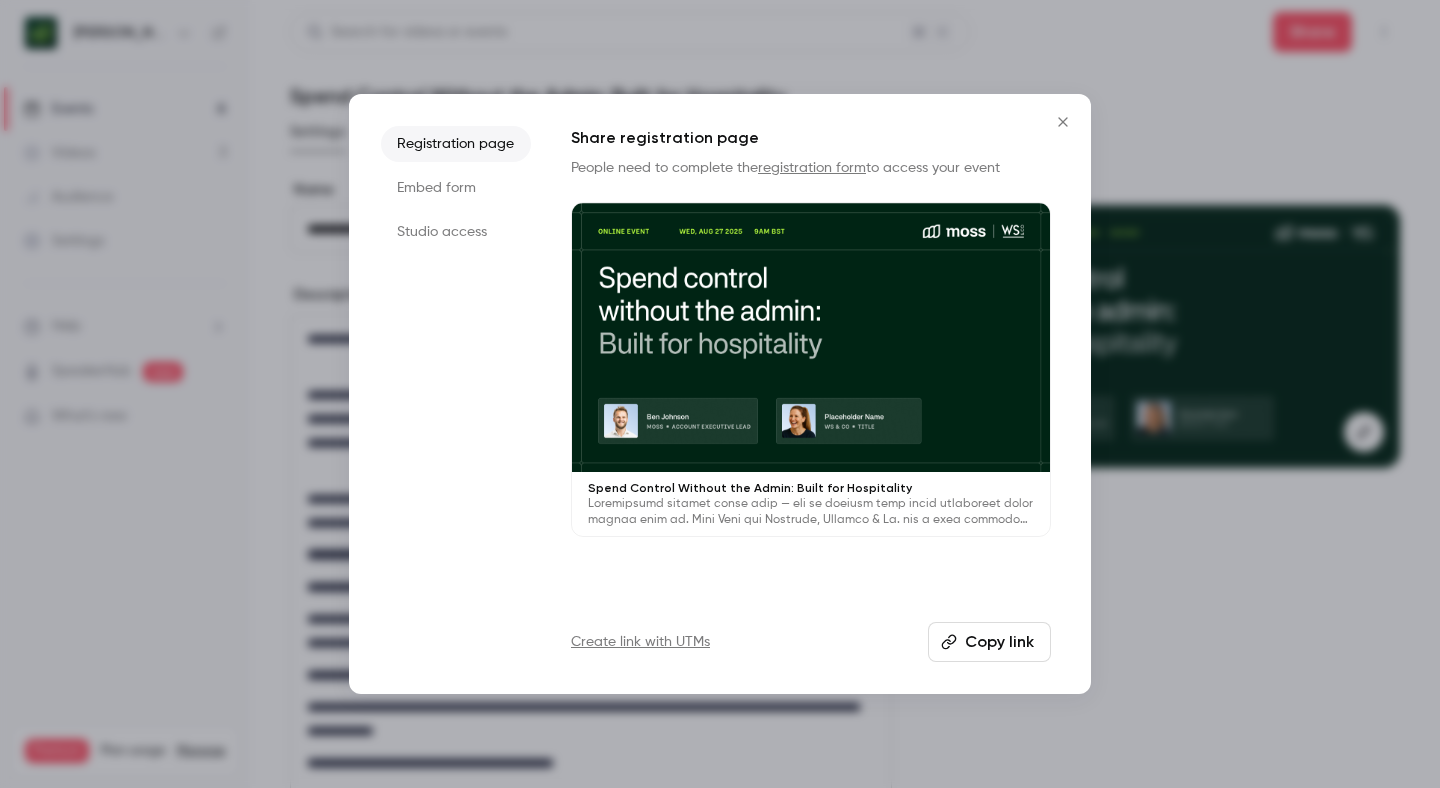 click 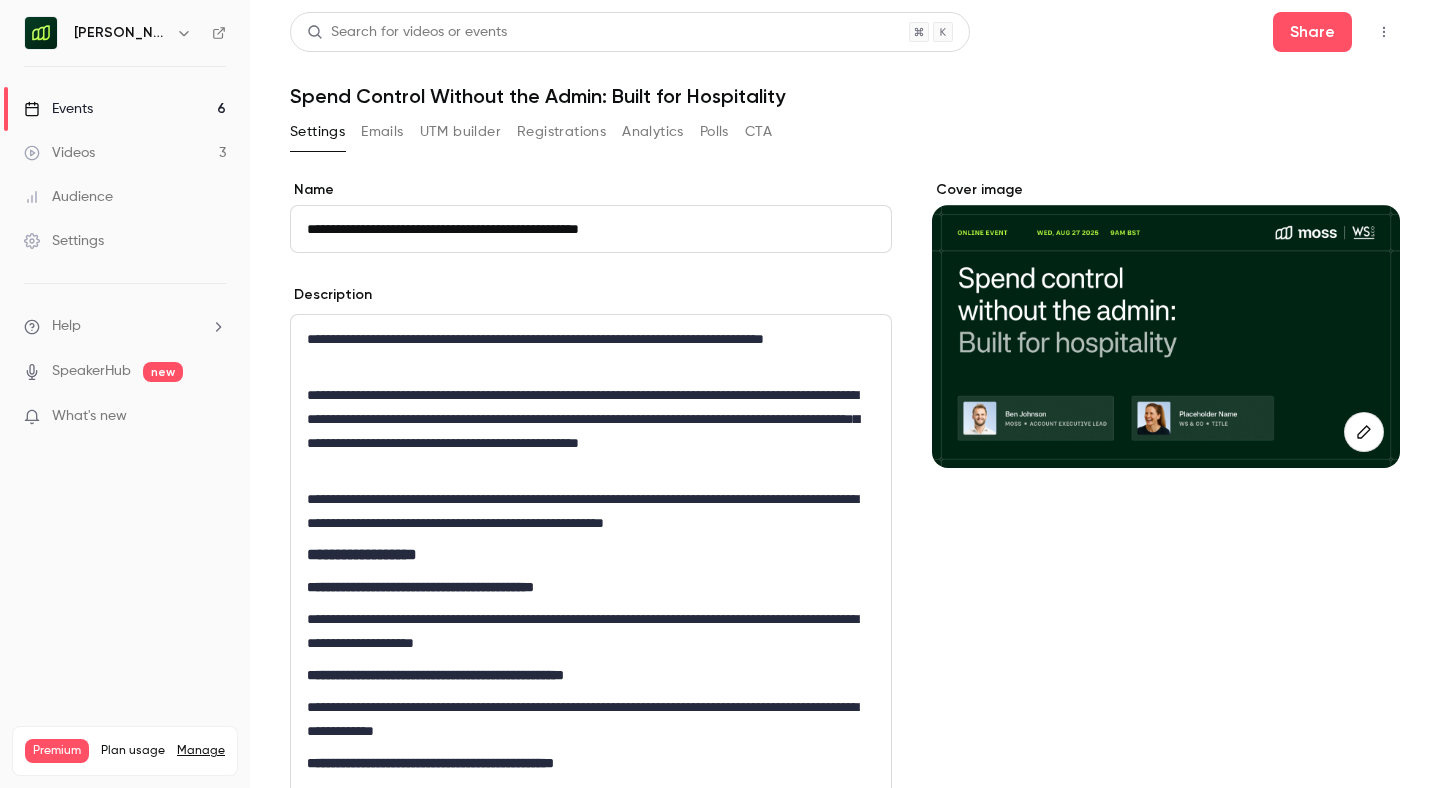 click on "Events" at bounding box center (58, 109) 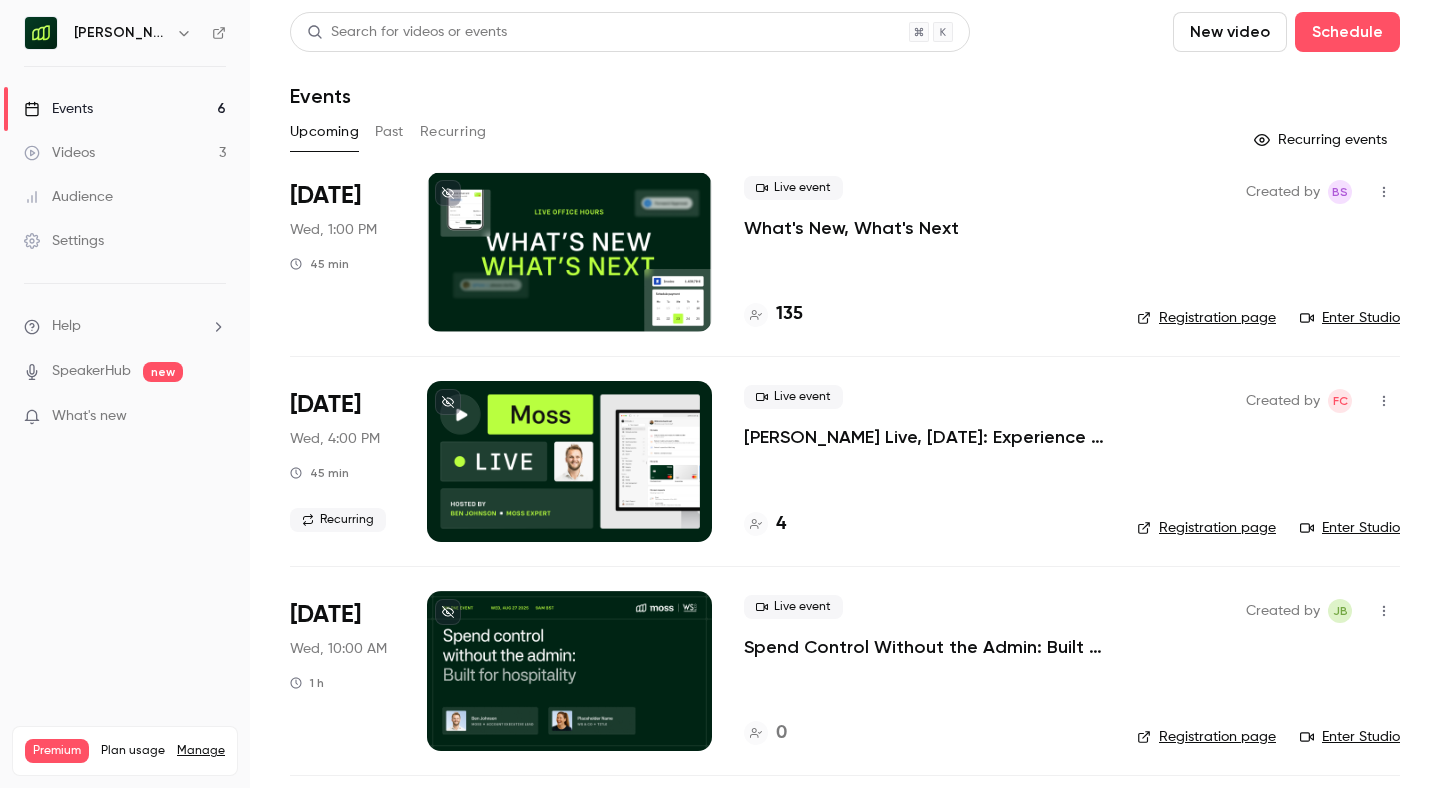 click on "Spend Control Without the Admin: Built for Hospitality" at bounding box center (924, 647) 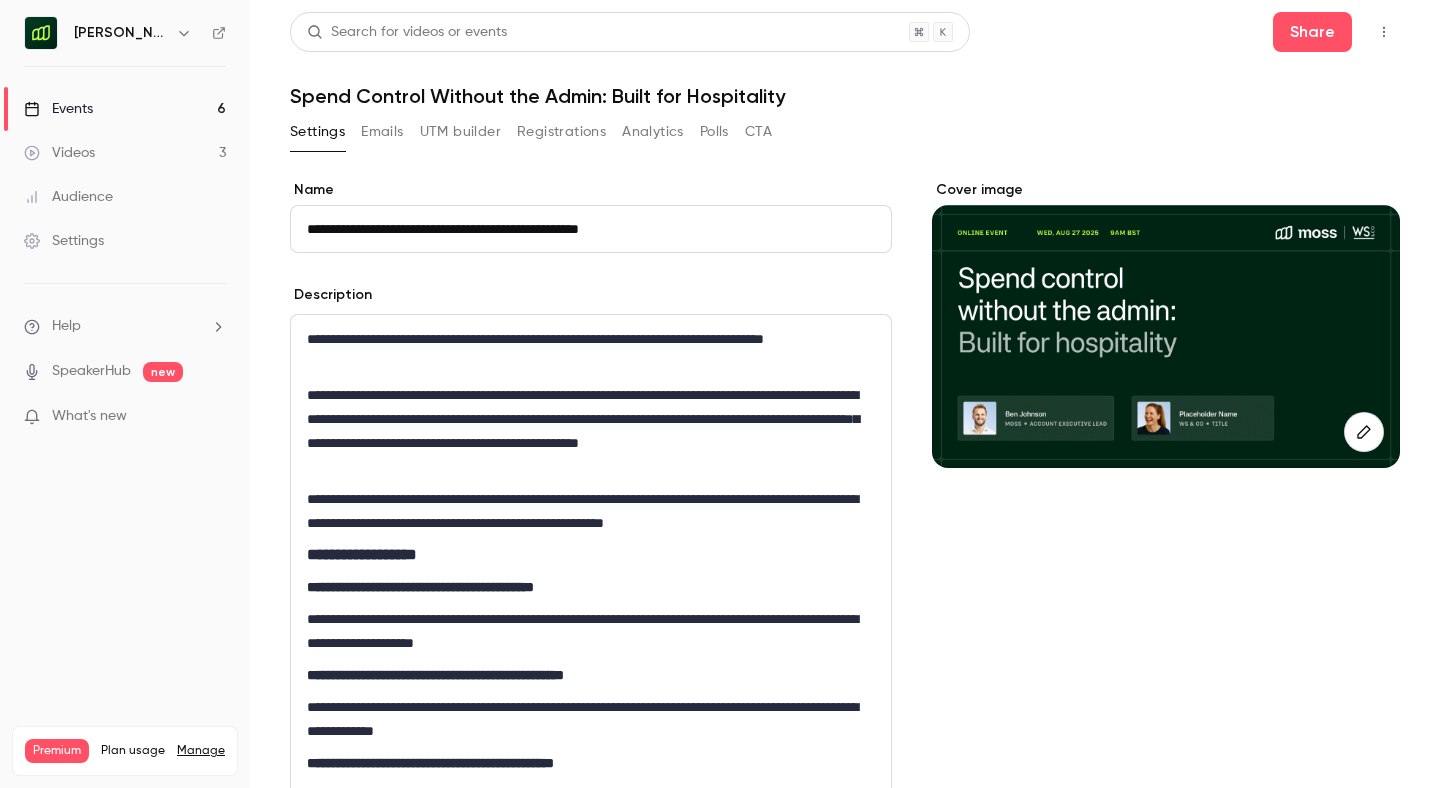 click on "UTM builder" at bounding box center (460, 132) 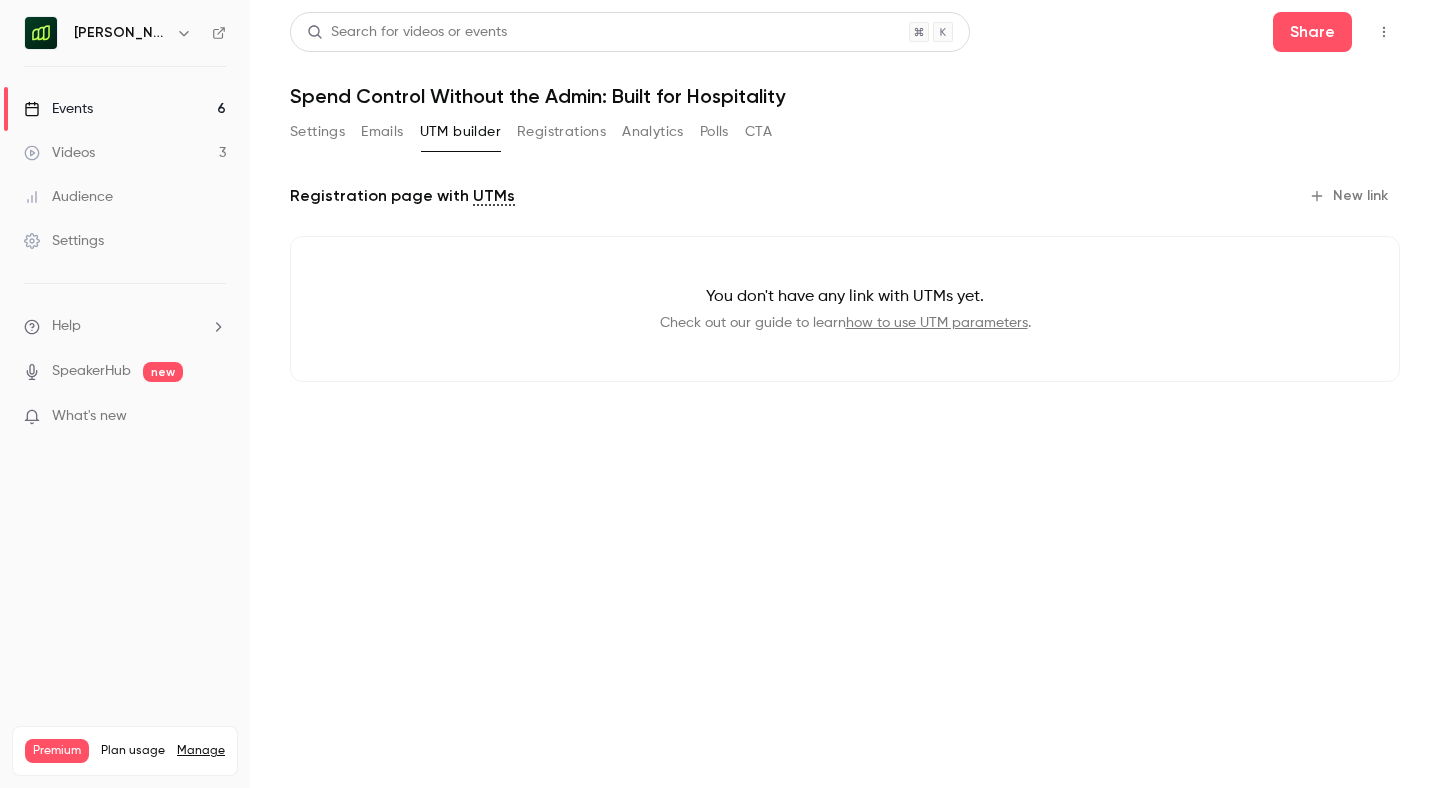 click on "New link" at bounding box center [1350, 196] 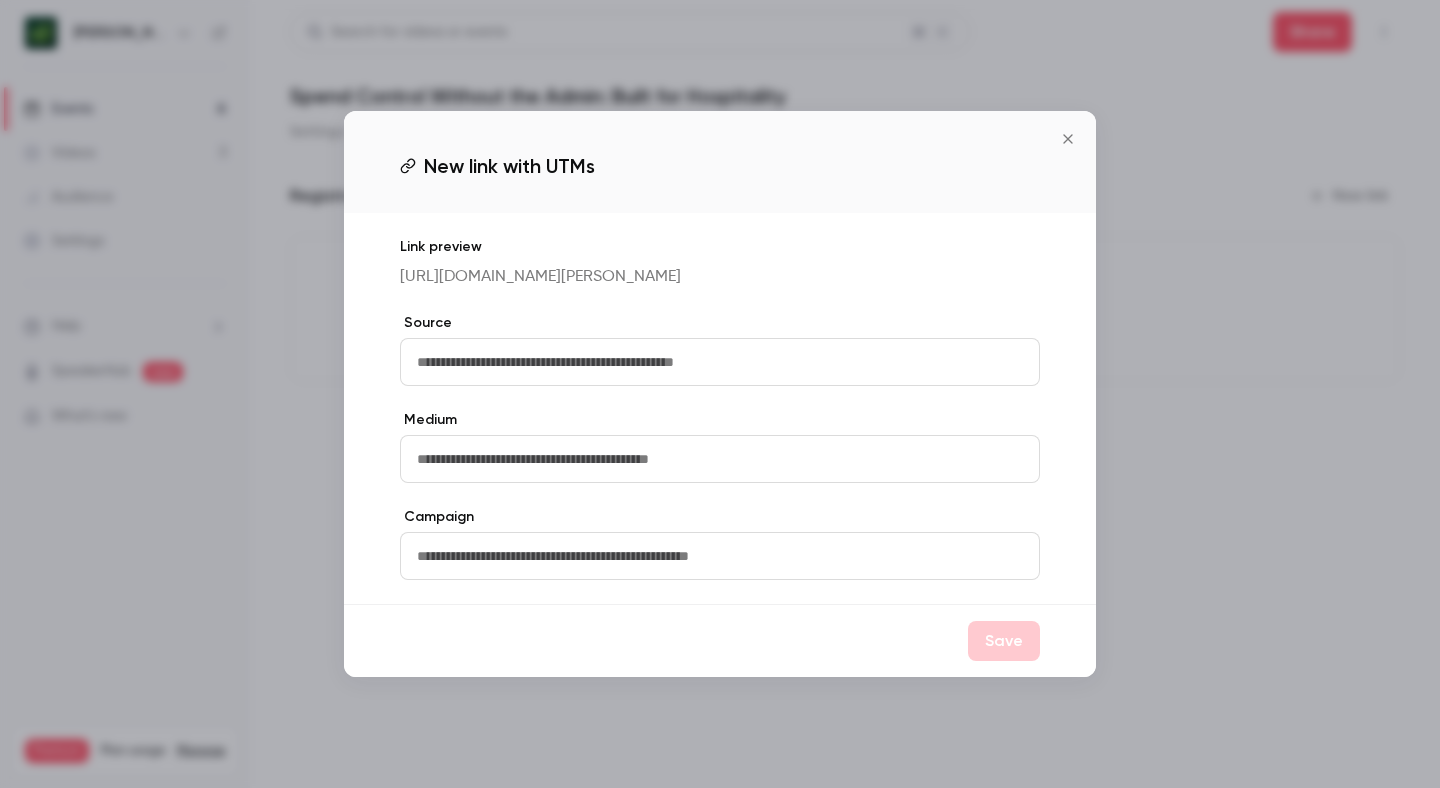 click 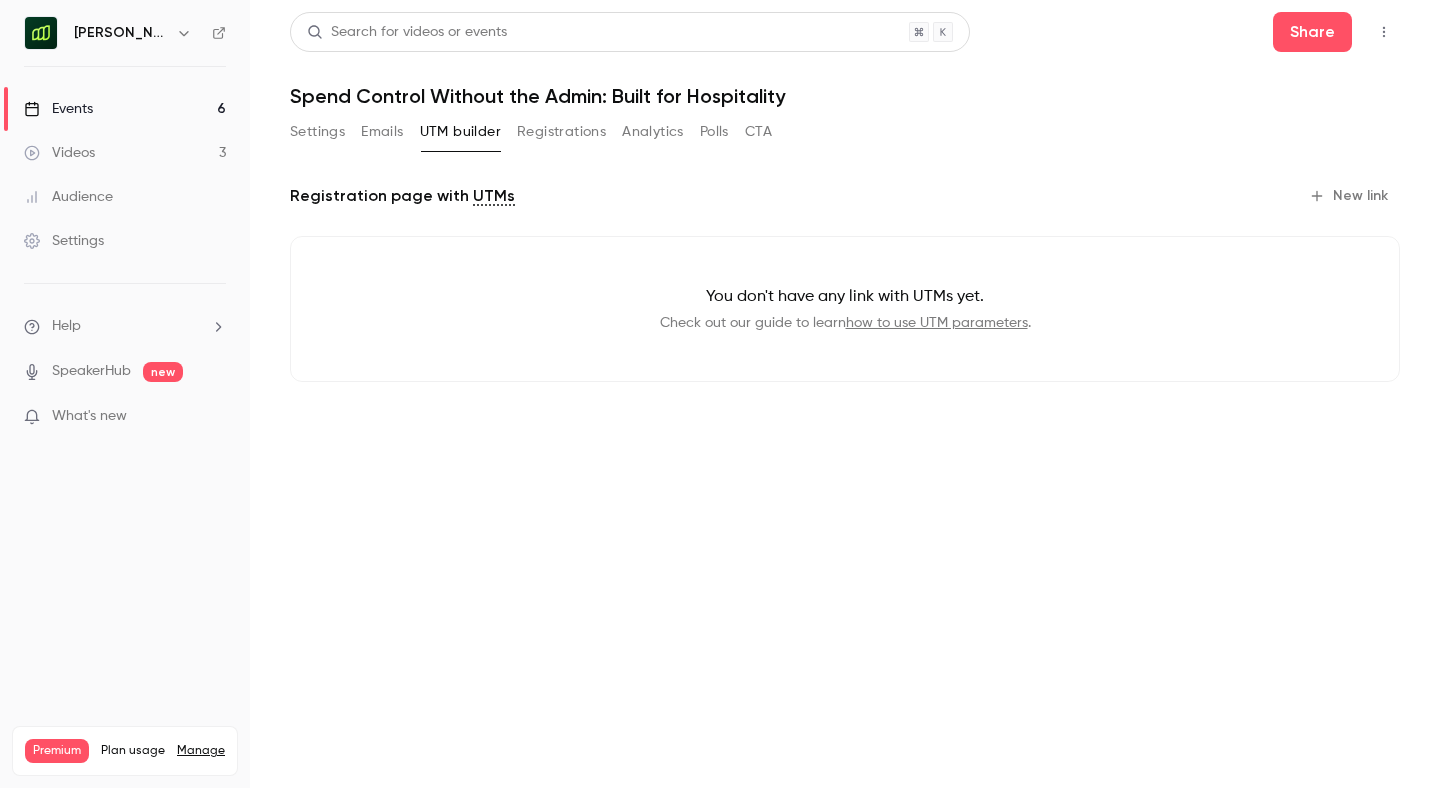 click on "Events" at bounding box center [58, 109] 